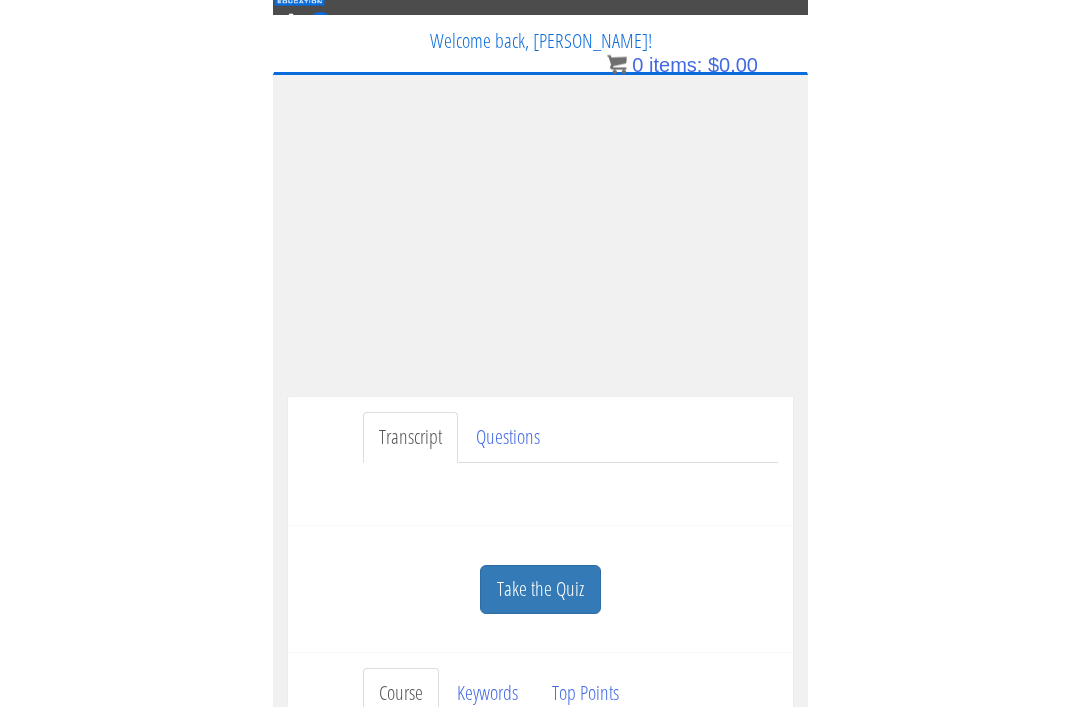 scroll, scrollTop: 0, scrollLeft: 0, axis: both 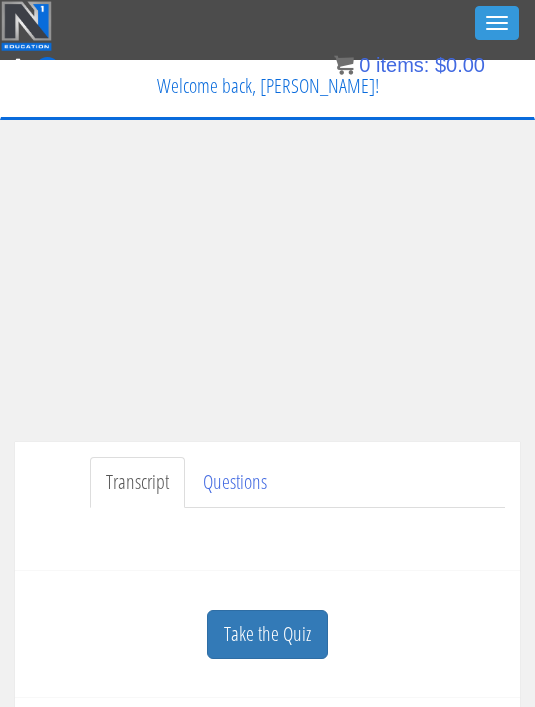 click on "My Courses
Member Content
My Account
Affiliate Dashboard
Exercise Library
Resources
Training Code Request
Terms & Conditions
Log Out" at bounding box center [267, 139] 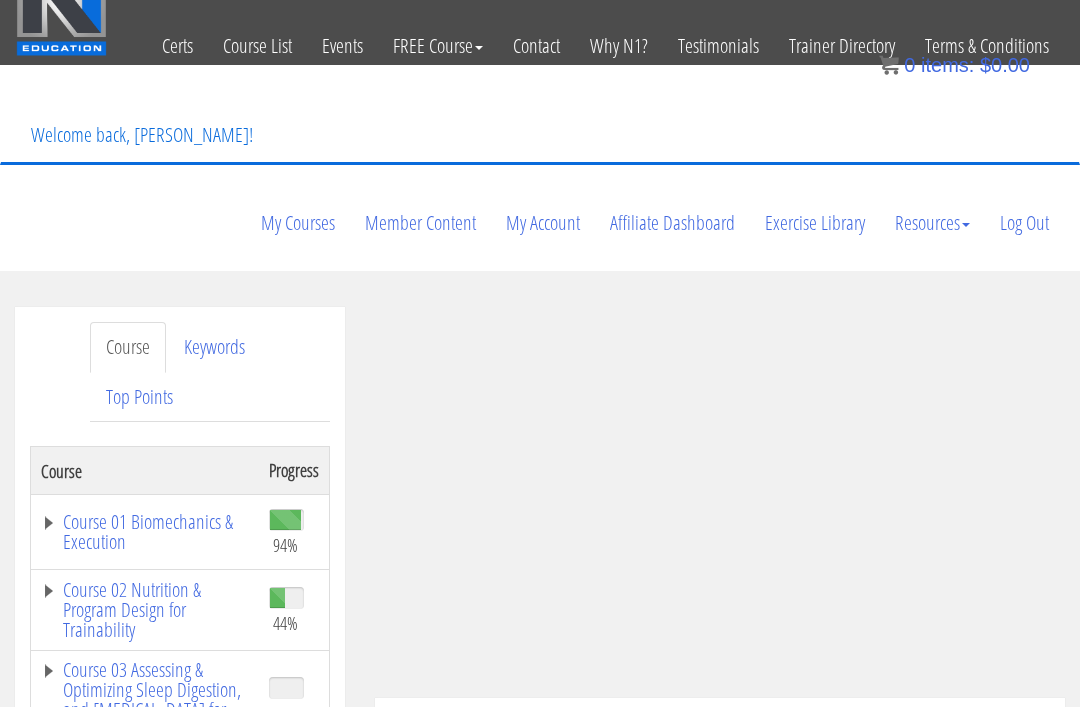 scroll, scrollTop: 0, scrollLeft: 0, axis: both 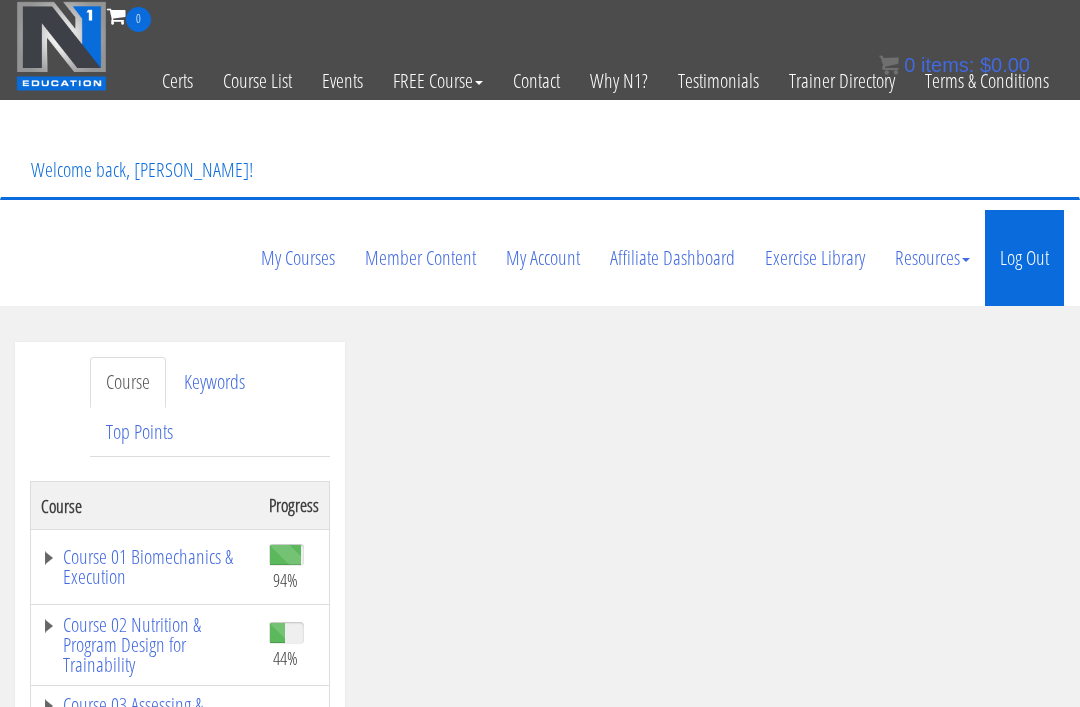 click on "Log Out" at bounding box center [1024, 258] 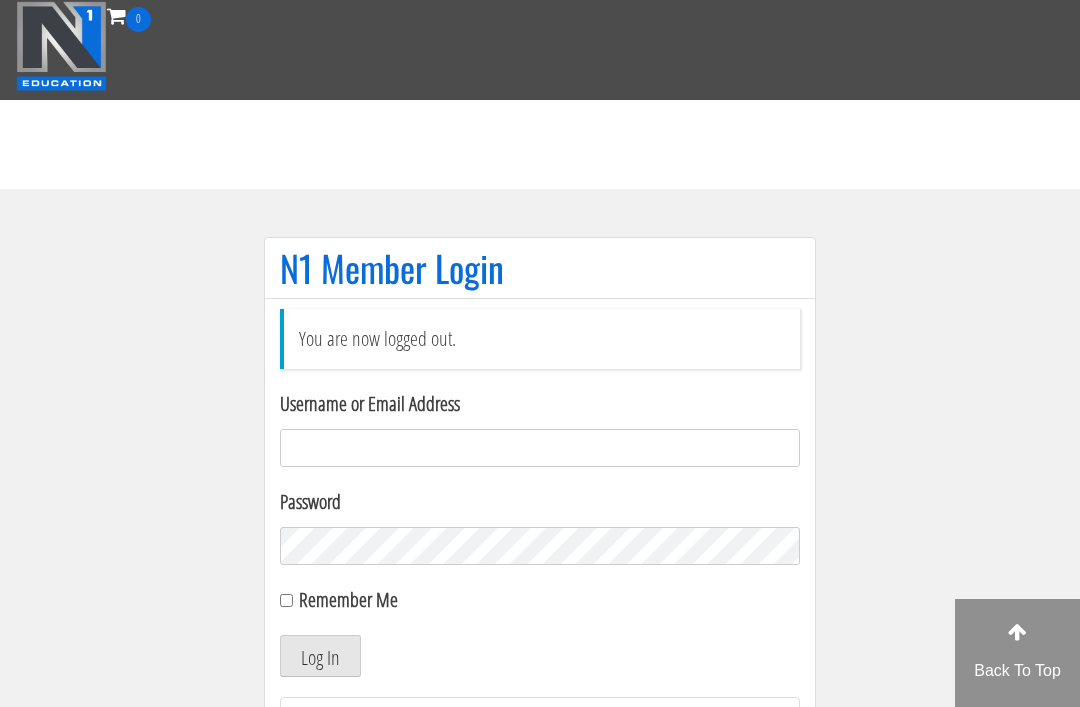 scroll, scrollTop: 261, scrollLeft: 0, axis: vertical 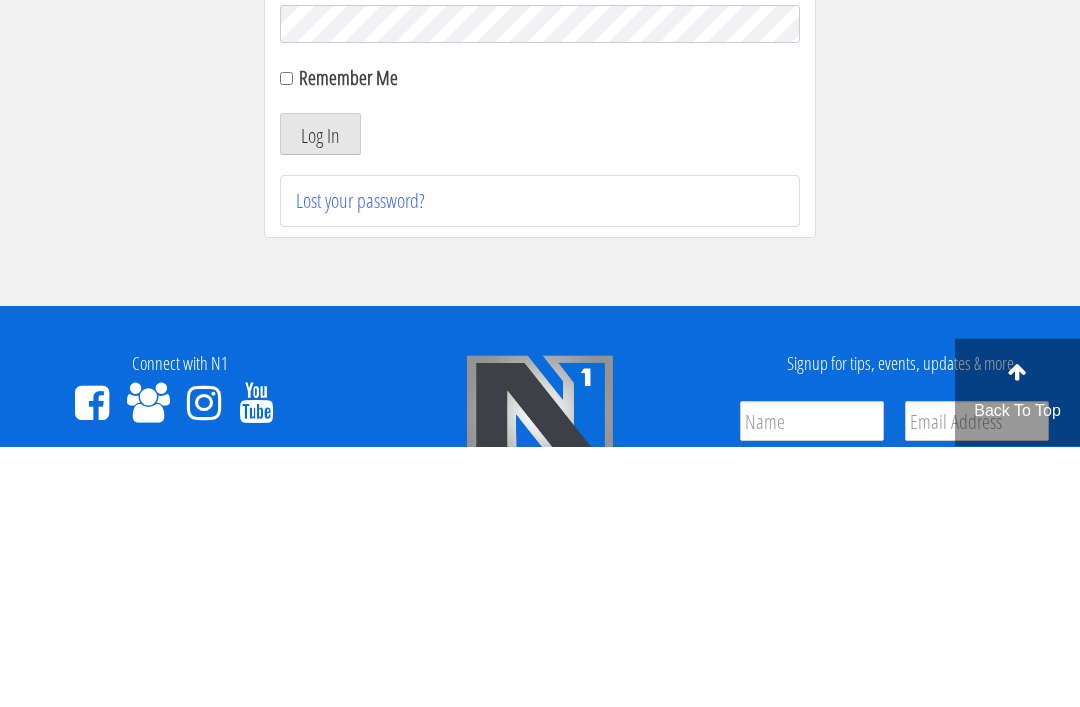 type on "[EMAIL_ADDRESS][DOMAIN_NAME]" 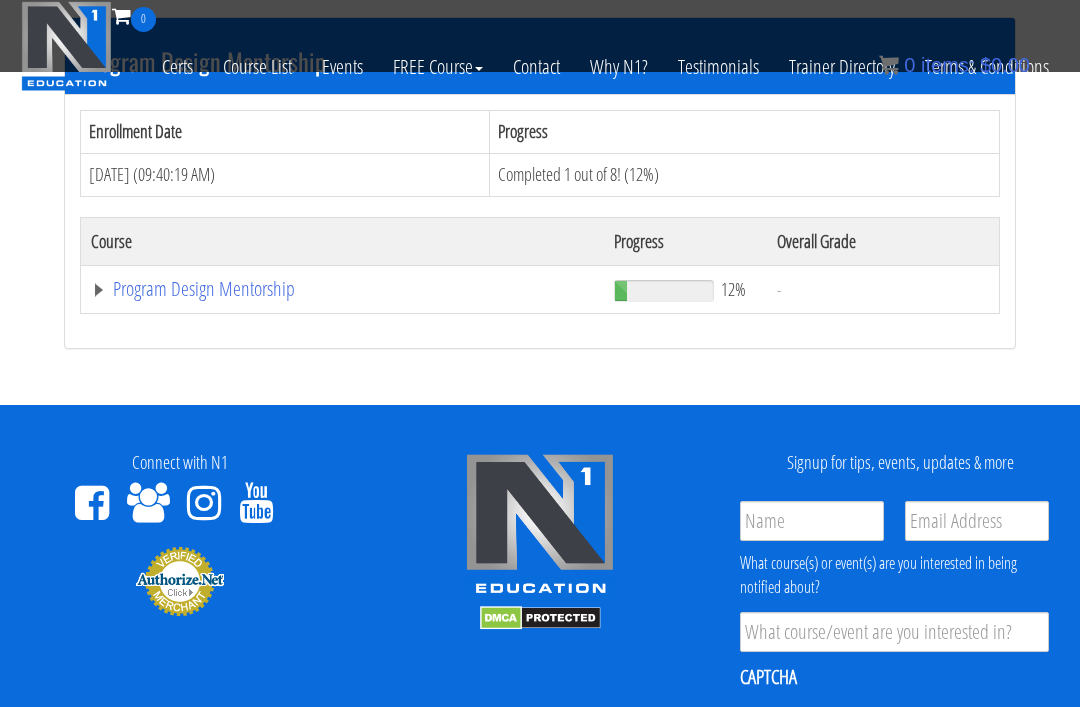 scroll, scrollTop: 1780, scrollLeft: 0, axis: vertical 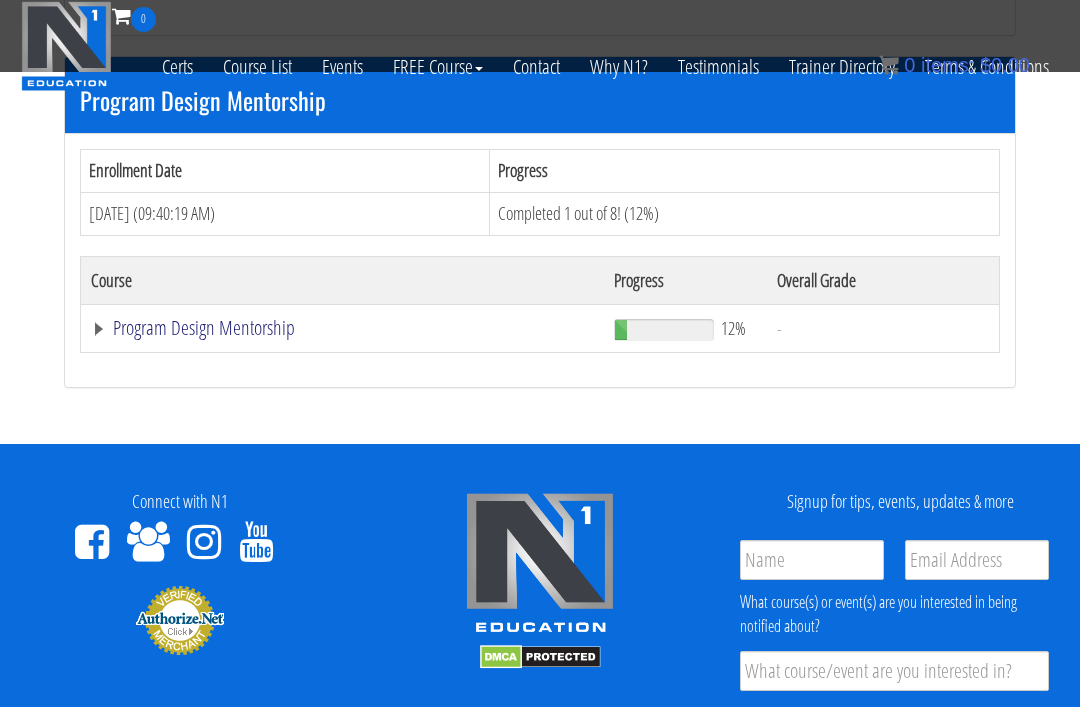 click on "Program Design Mentorship" at bounding box center (367, -1135) 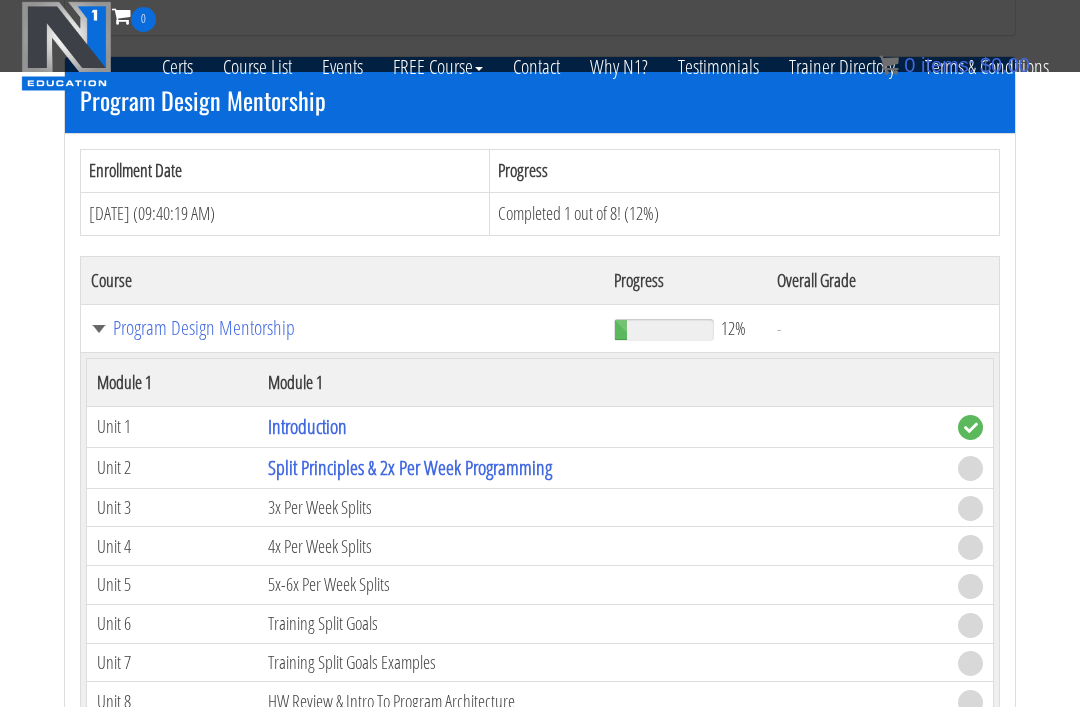 click on "3x Per Week Splits" at bounding box center [603, 507] 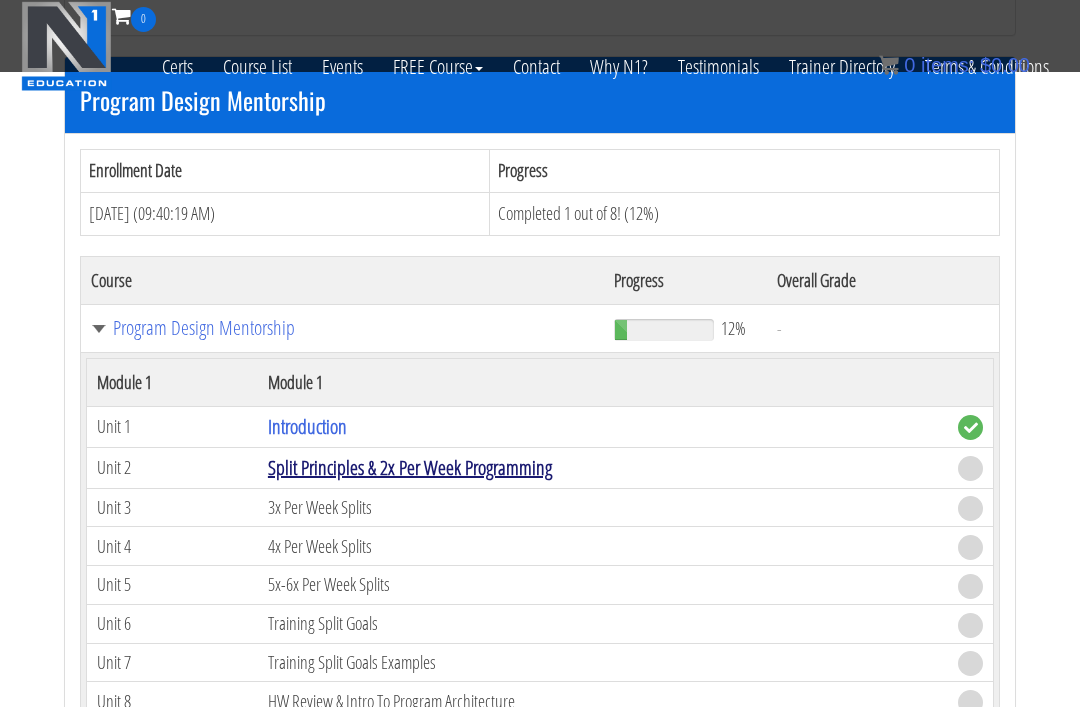 click on "Split Principles & 2x Per Week Programming" at bounding box center [410, 467] 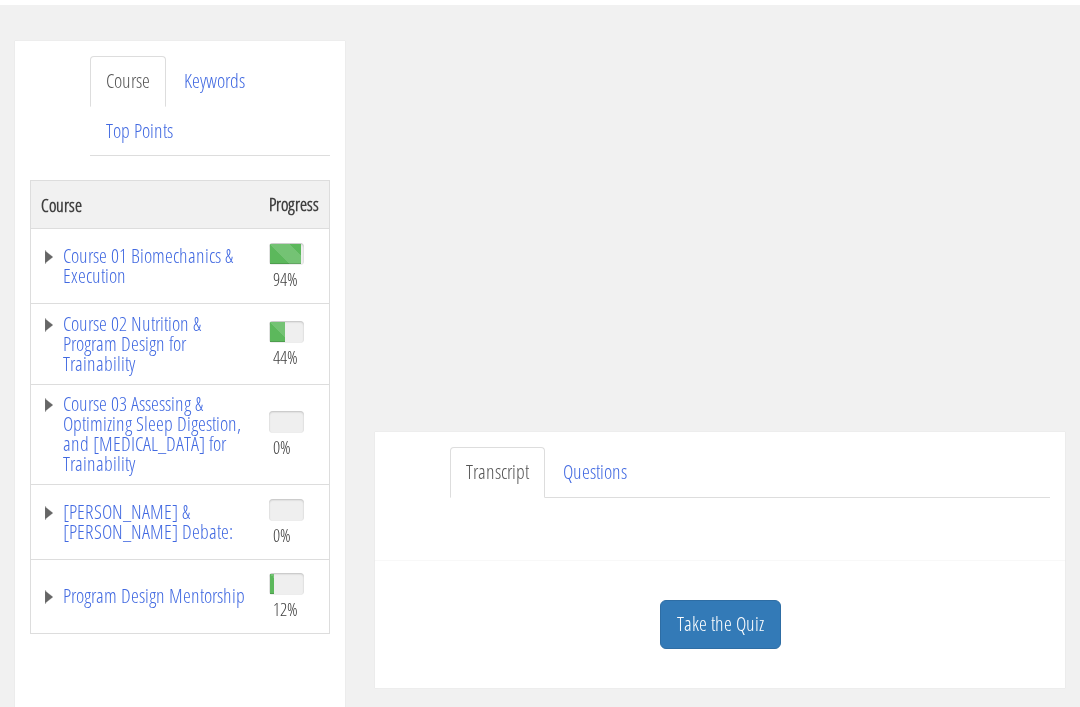 scroll, scrollTop: 355, scrollLeft: 0, axis: vertical 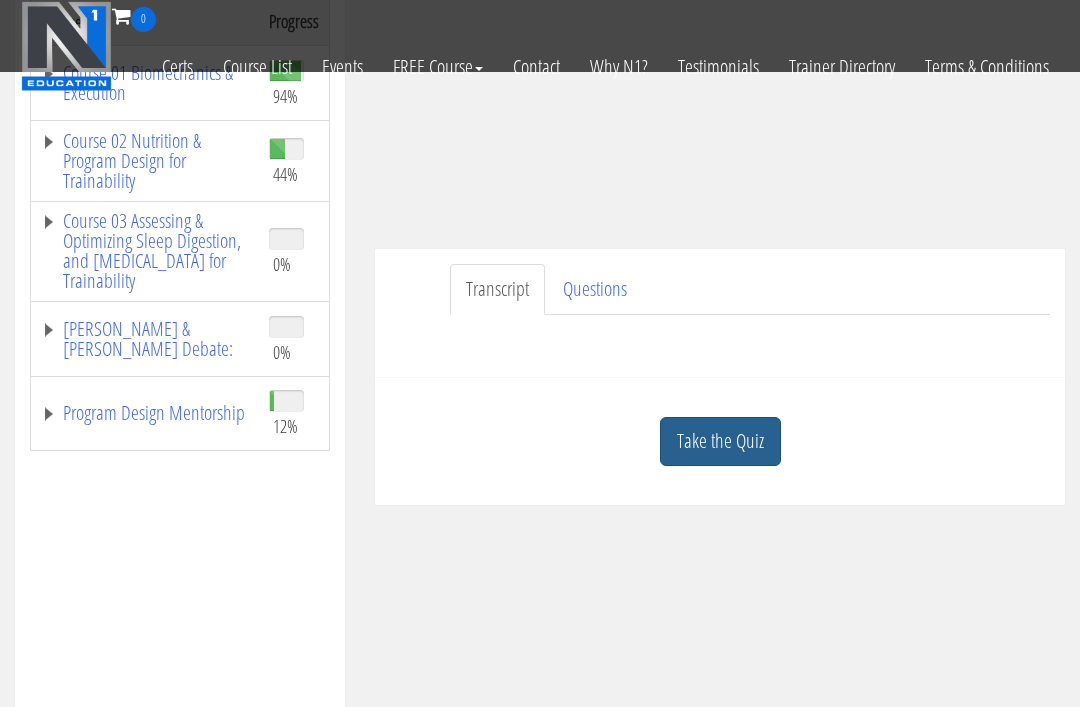 click on "Take the Quiz" at bounding box center (720, 441) 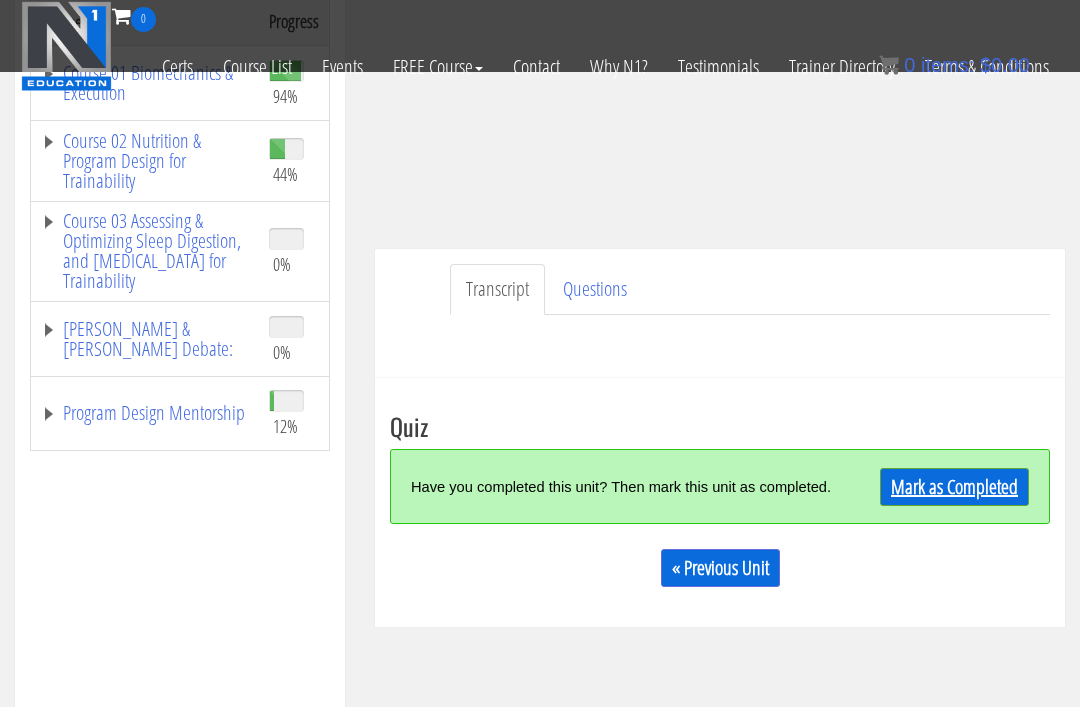 click on "Mark as Completed" at bounding box center [954, 487] 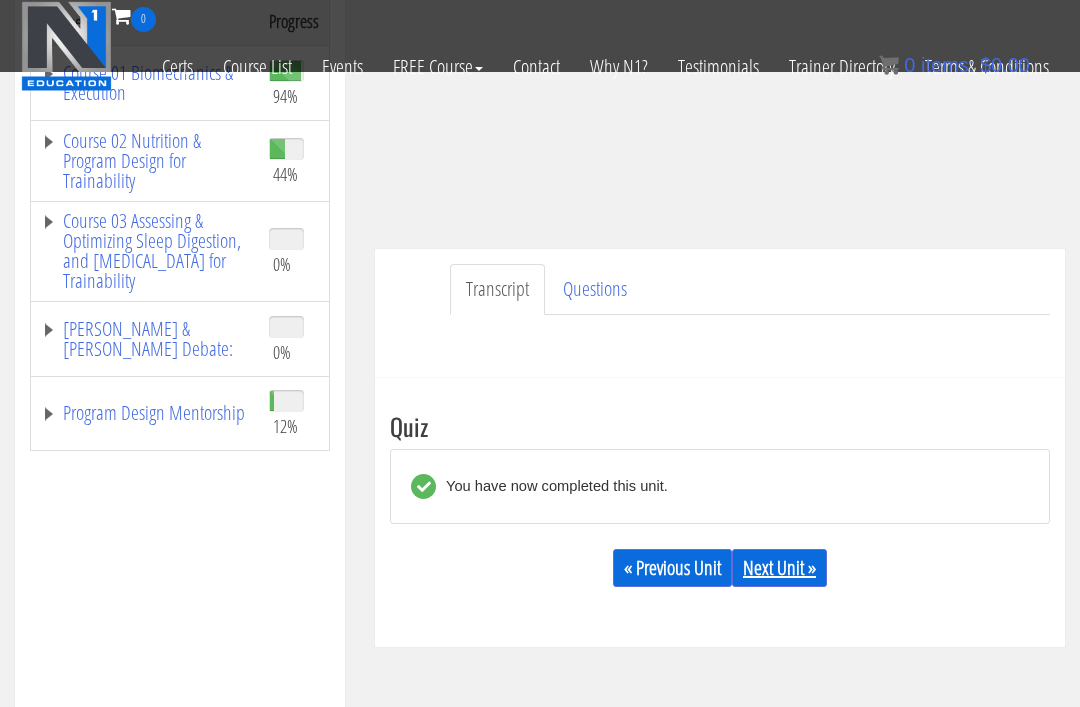 click on "Next Unit »" at bounding box center (779, 568) 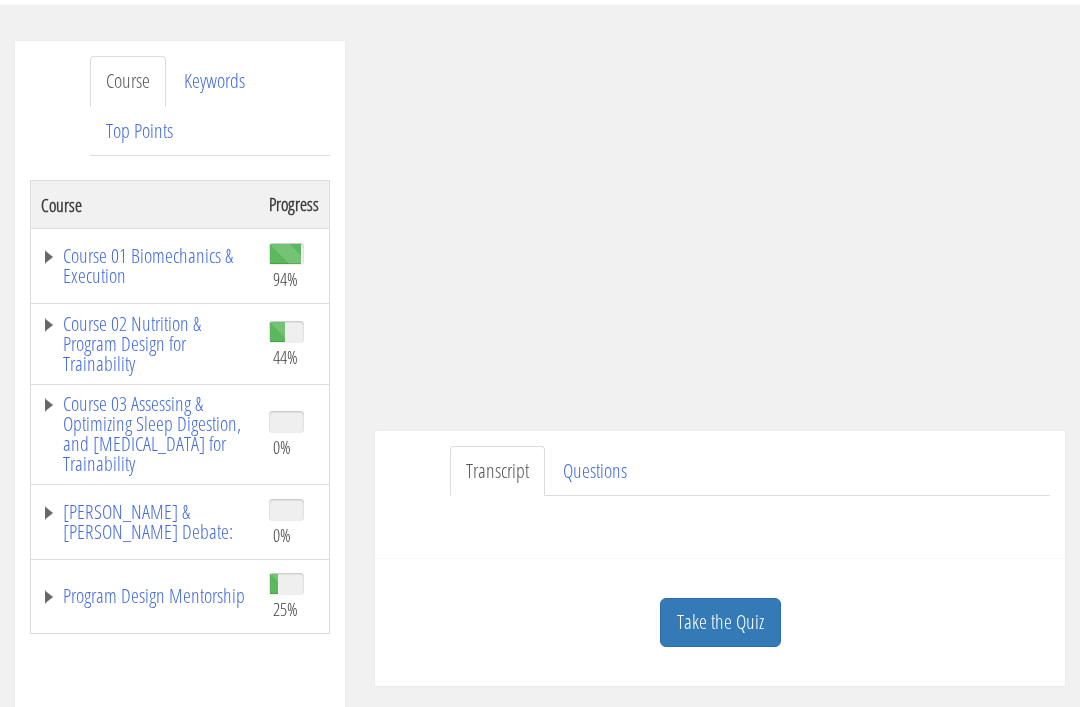 scroll, scrollTop: 310, scrollLeft: 0, axis: vertical 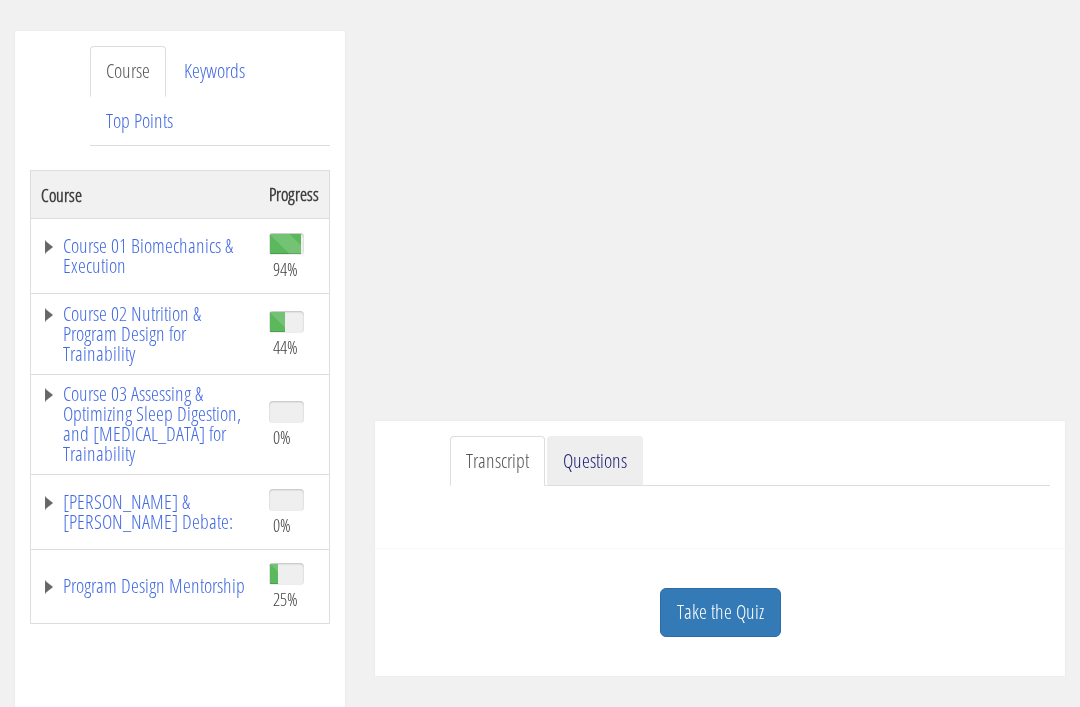 click on "Questions" at bounding box center (595, 462) 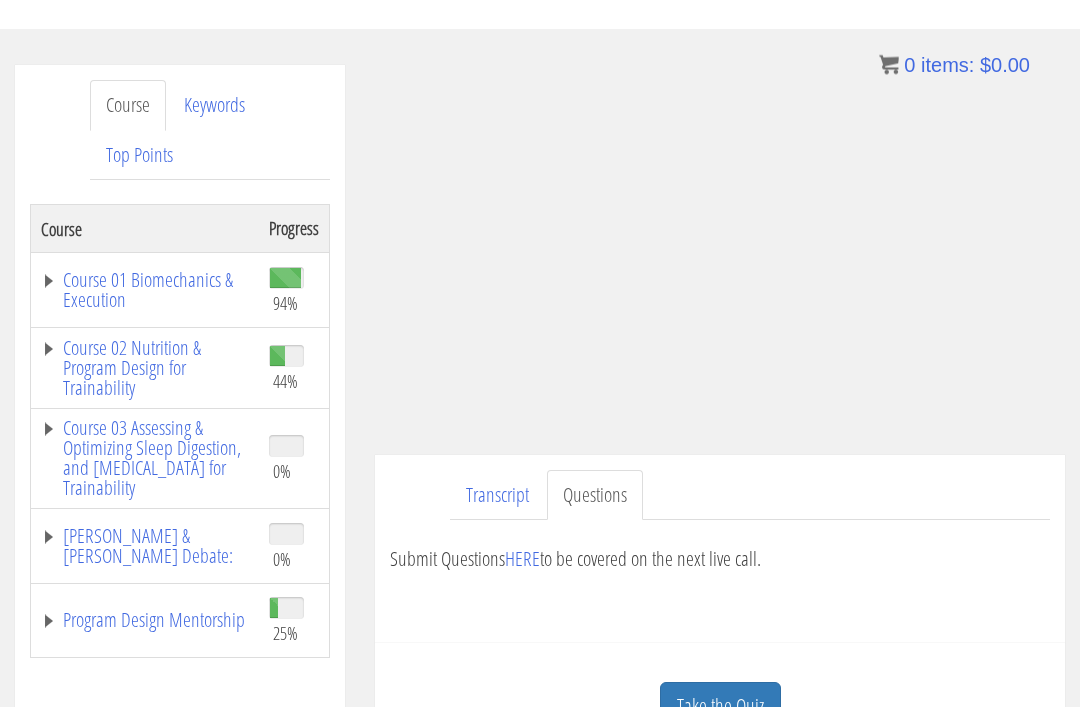 scroll, scrollTop: 298, scrollLeft: 0, axis: vertical 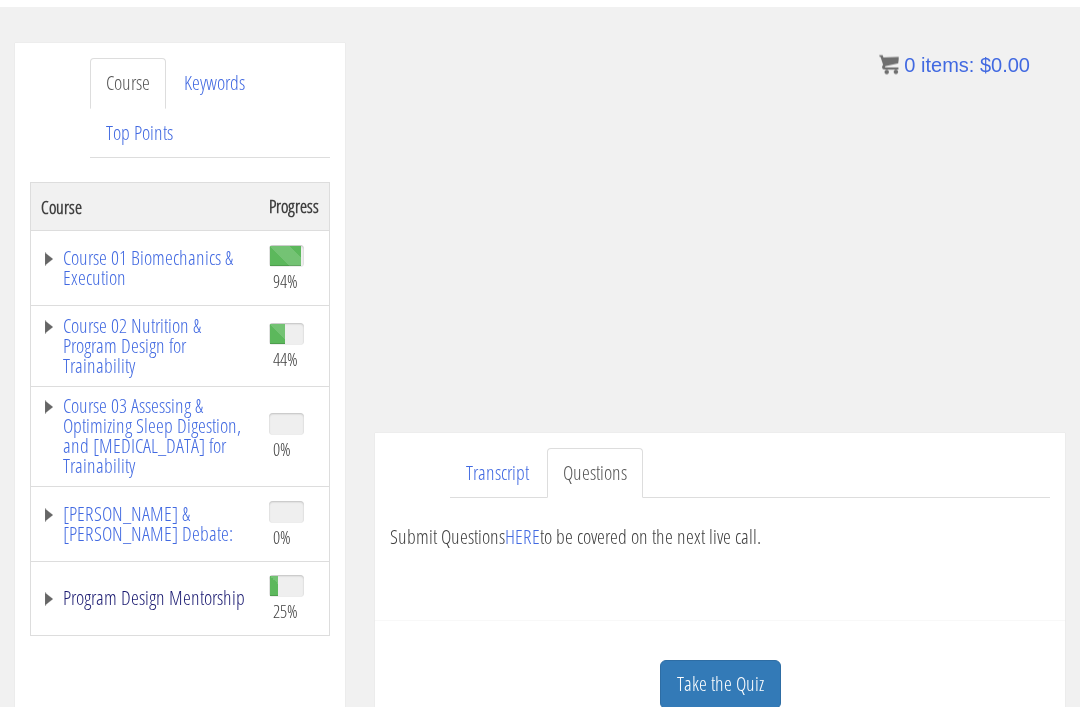 click on "Program Design Mentorship" at bounding box center [145, 599] 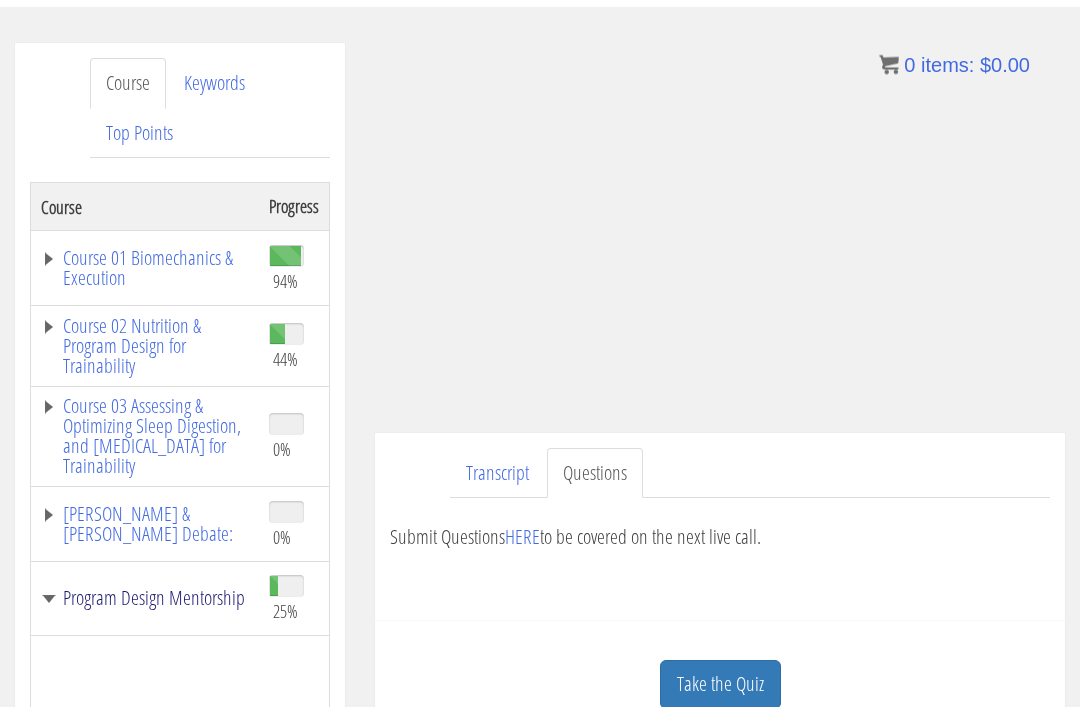 scroll, scrollTop: 299, scrollLeft: 0, axis: vertical 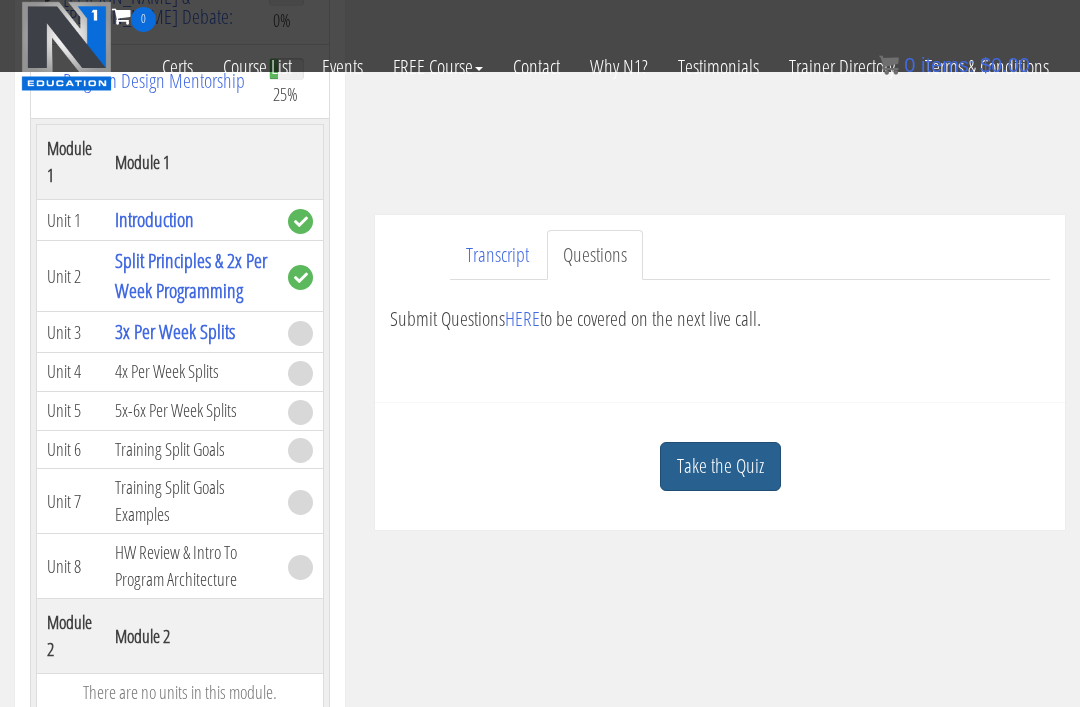 click on "Take the Quiz" at bounding box center (720, 466) 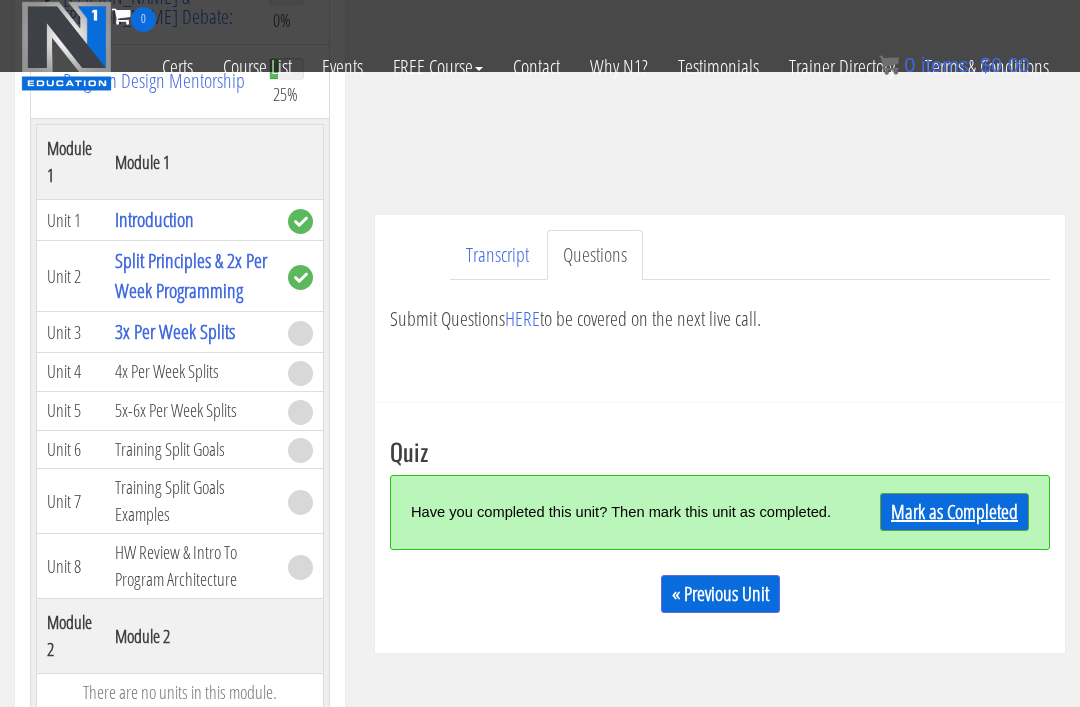click on "Mark as Completed" at bounding box center [954, 512] 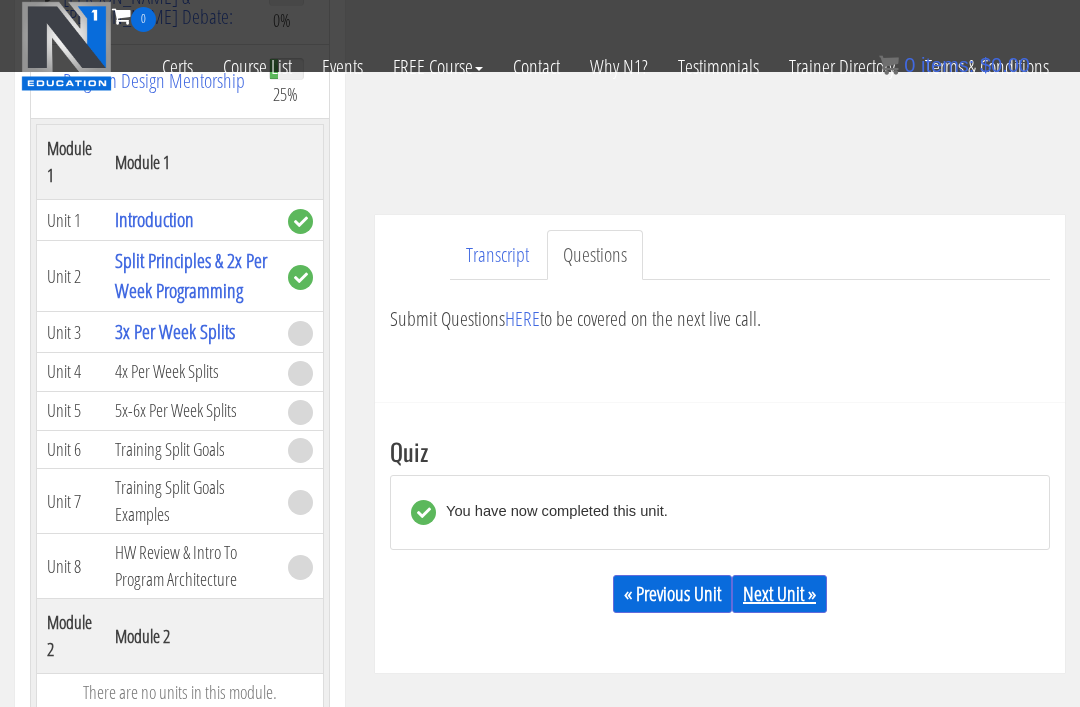 click on "Next Unit »" at bounding box center [779, 594] 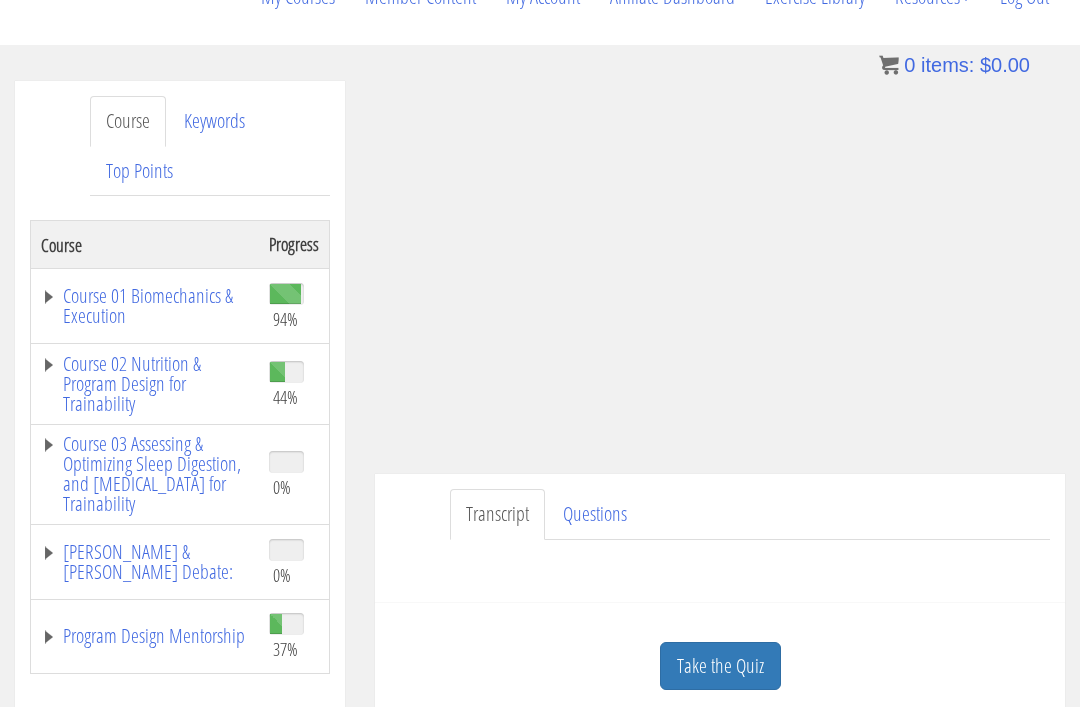 scroll, scrollTop: 278, scrollLeft: 0, axis: vertical 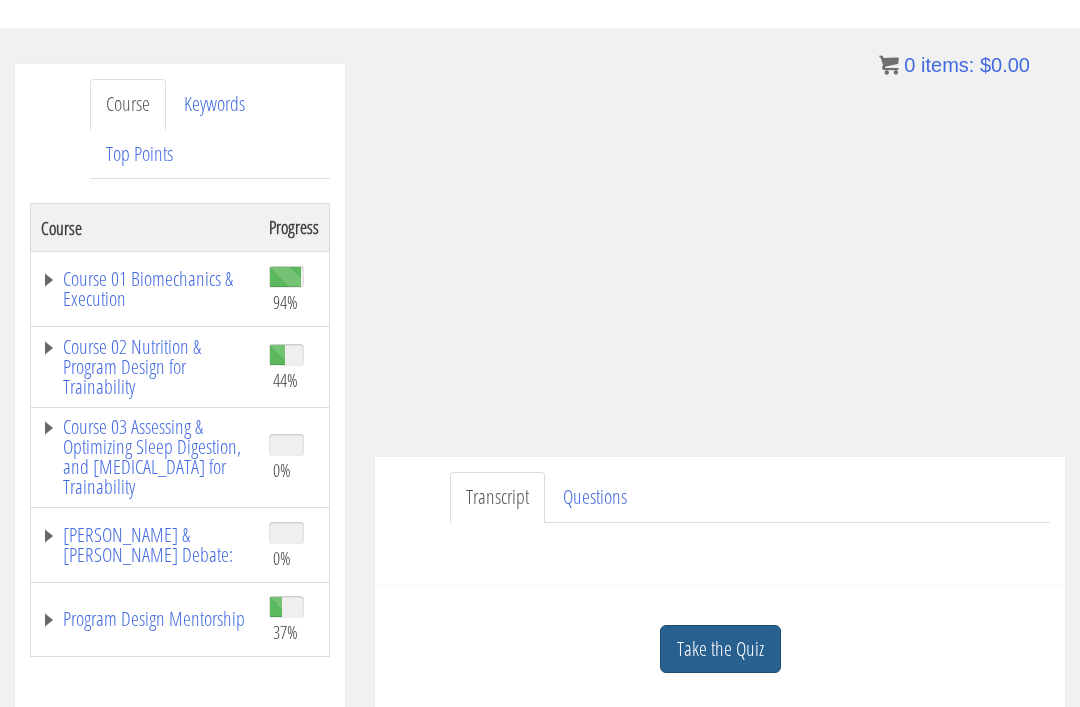 click on "Take the Quiz" at bounding box center [720, 649] 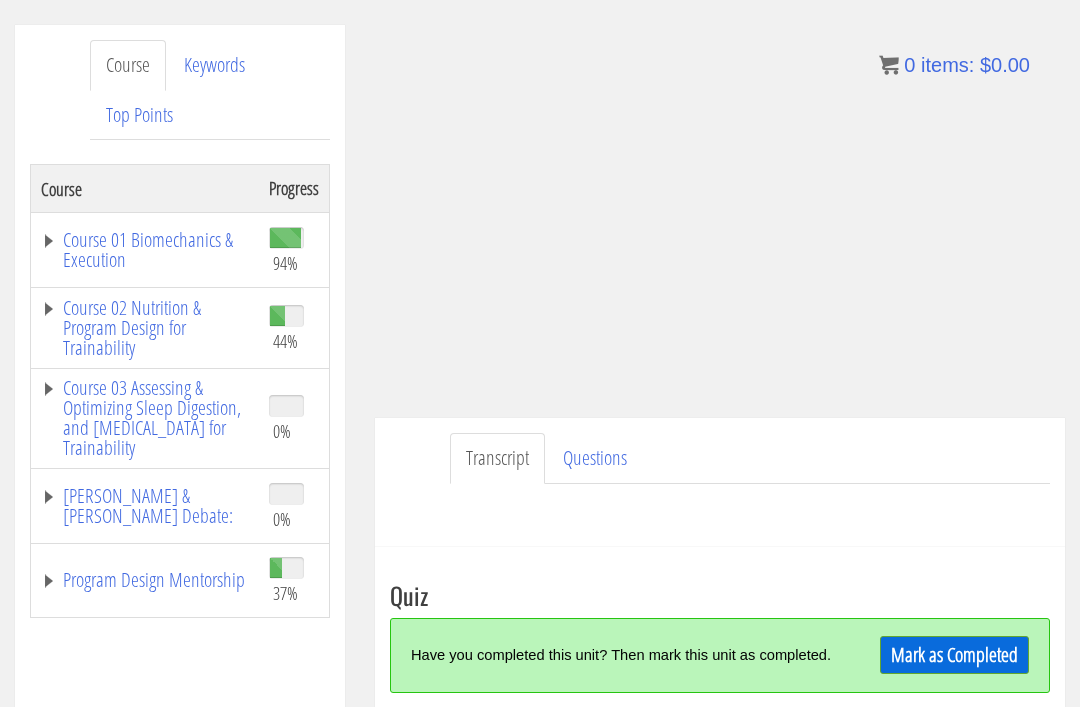 scroll, scrollTop: 308, scrollLeft: 0, axis: vertical 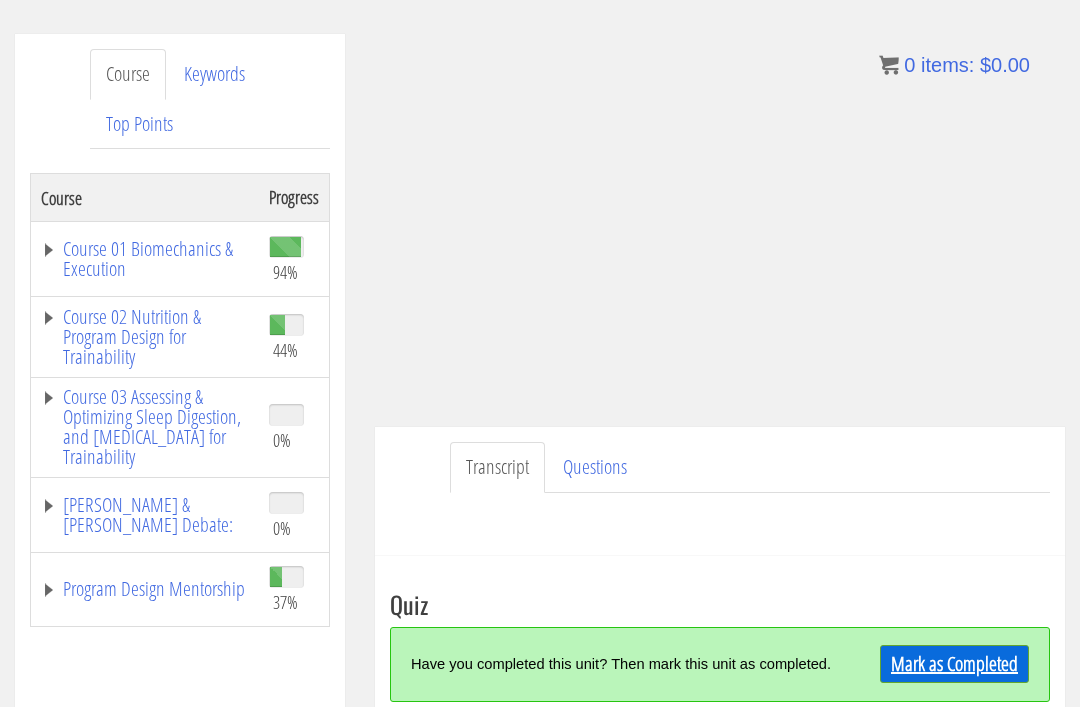 click on "Mark as Completed" at bounding box center (954, 664) 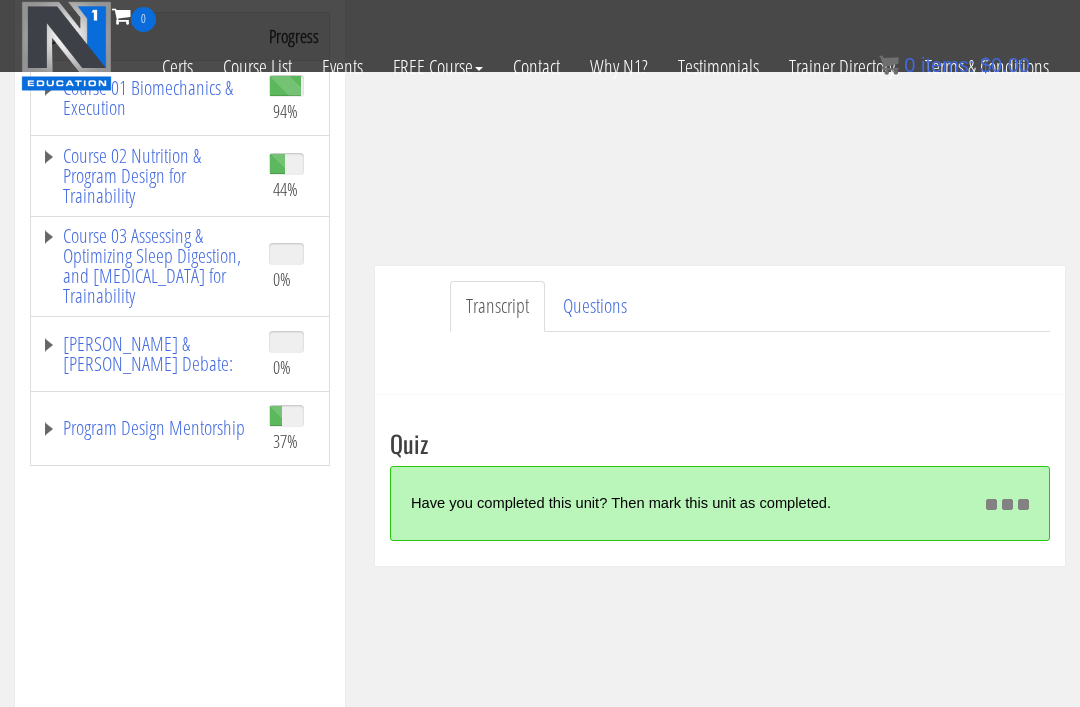 scroll, scrollTop: 356, scrollLeft: 0, axis: vertical 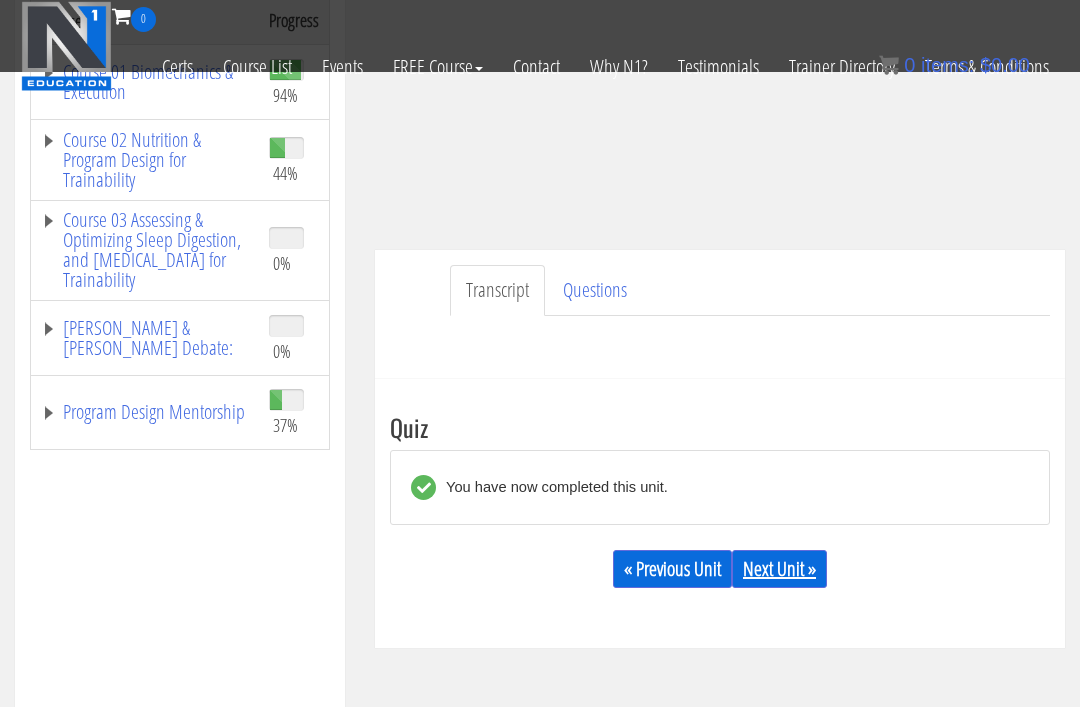 click on "Next Unit »" at bounding box center (779, 569) 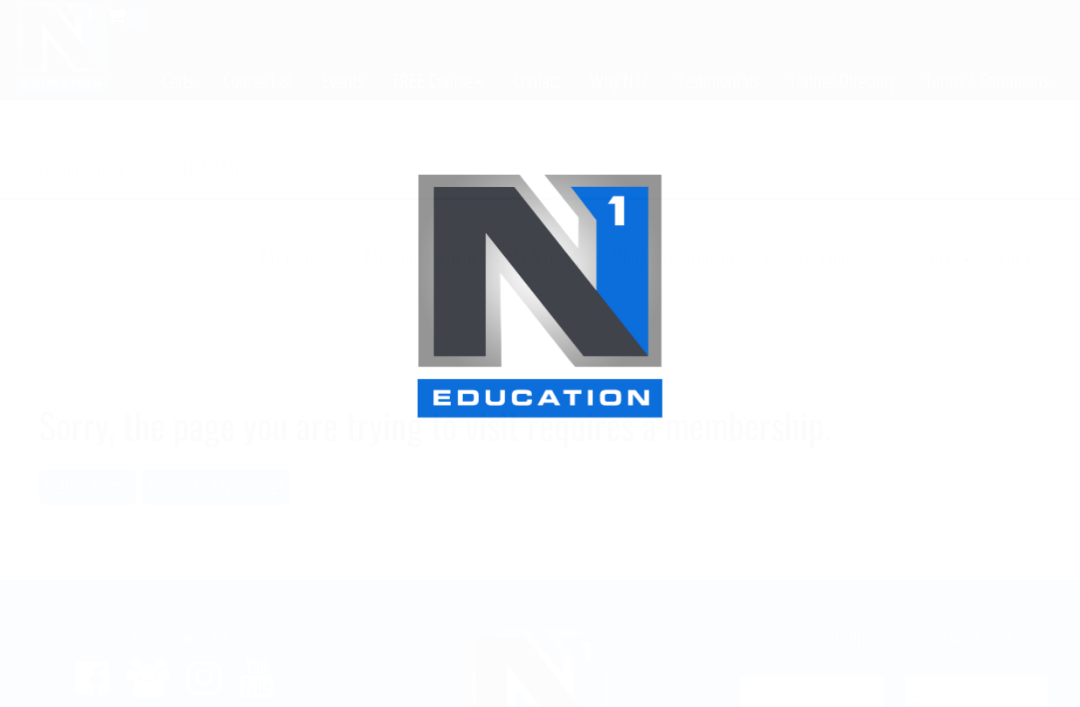 scroll, scrollTop: 0, scrollLeft: 0, axis: both 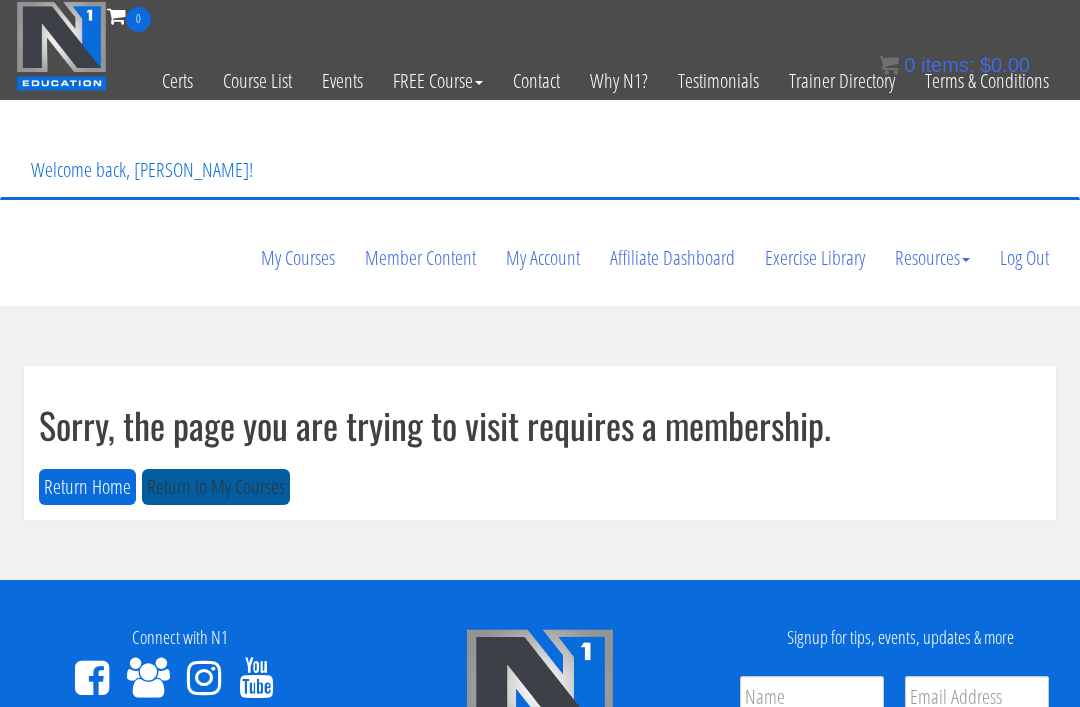 click on "Return to My Courses" at bounding box center [216, 487] 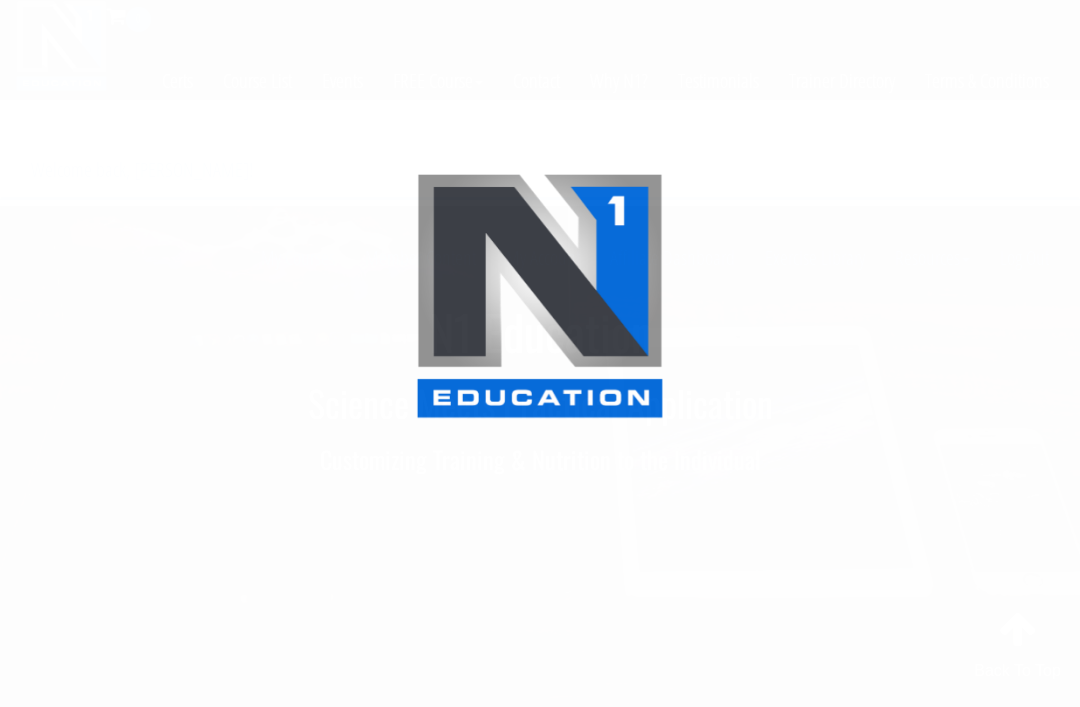 scroll, scrollTop: 0, scrollLeft: 0, axis: both 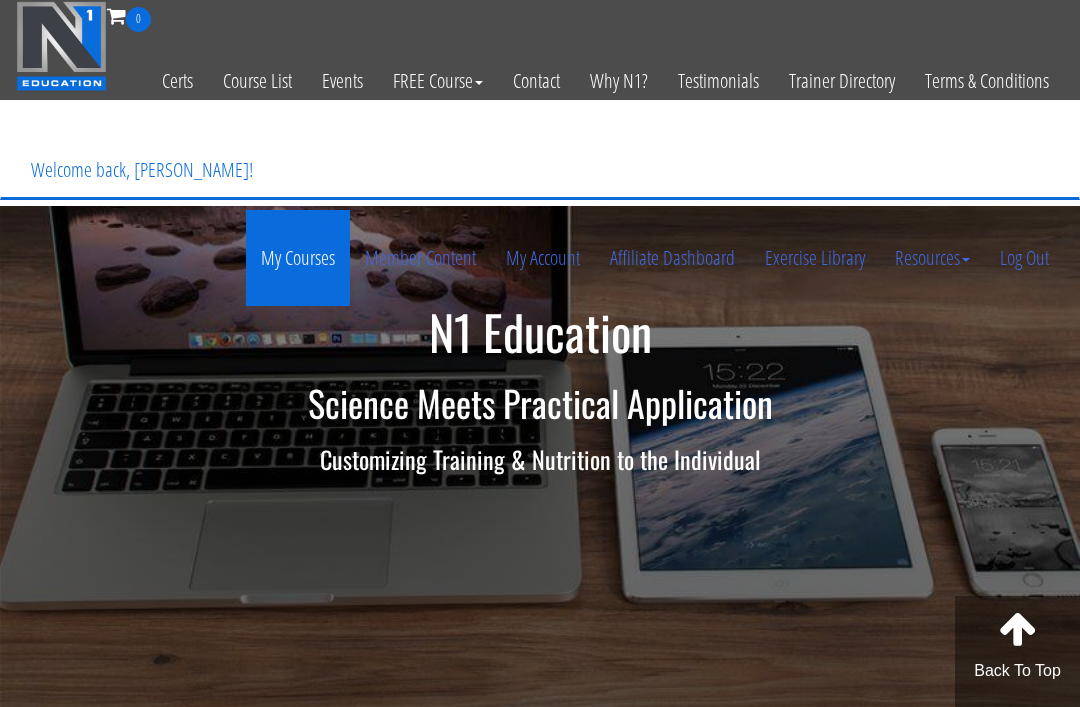 click on "My Courses" at bounding box center [298, 258] 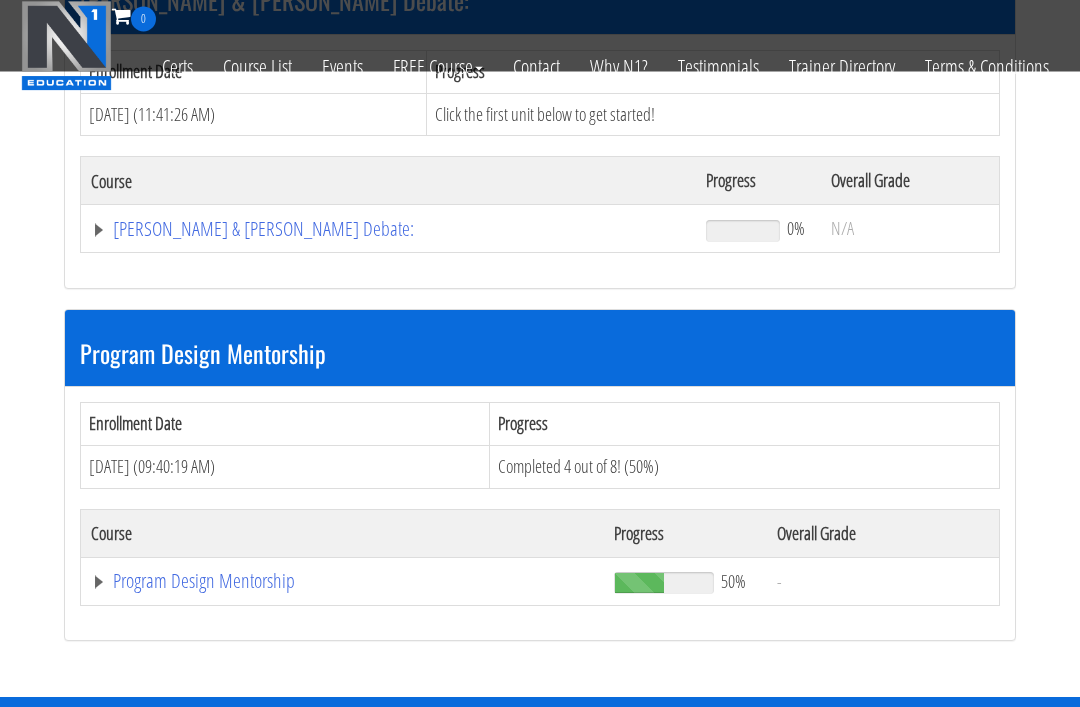 scroll, scrollTop: 1540, scrollLeft: 0, axis: vertical 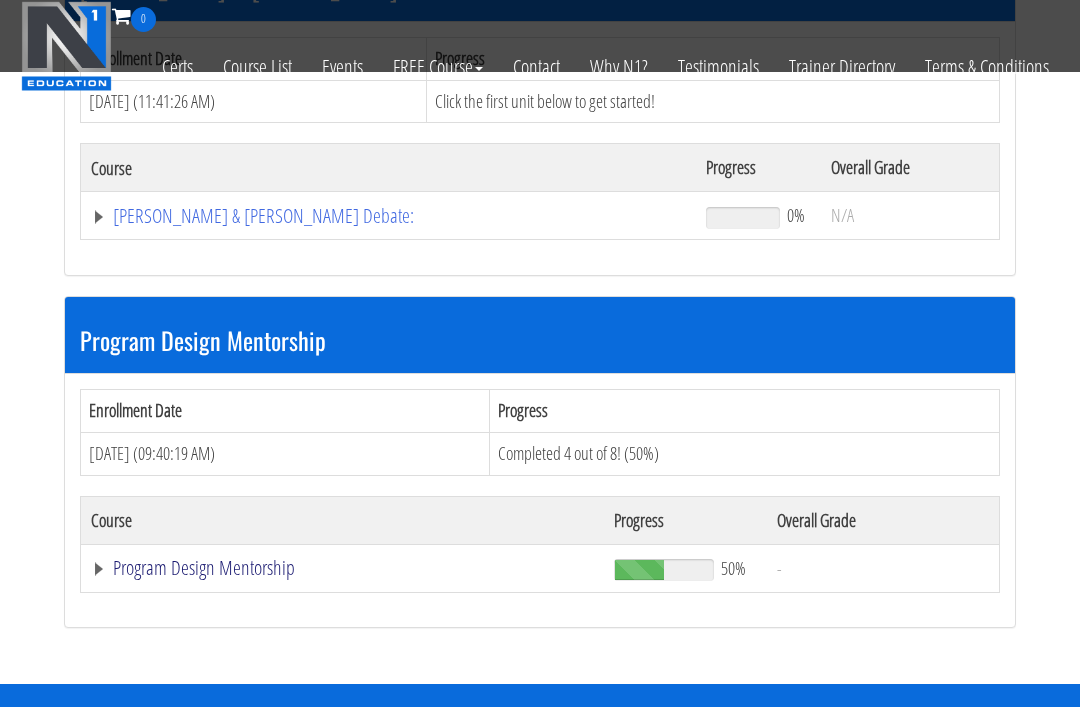 click on "Program Design Mentorship" at bounding box center (367, -895) 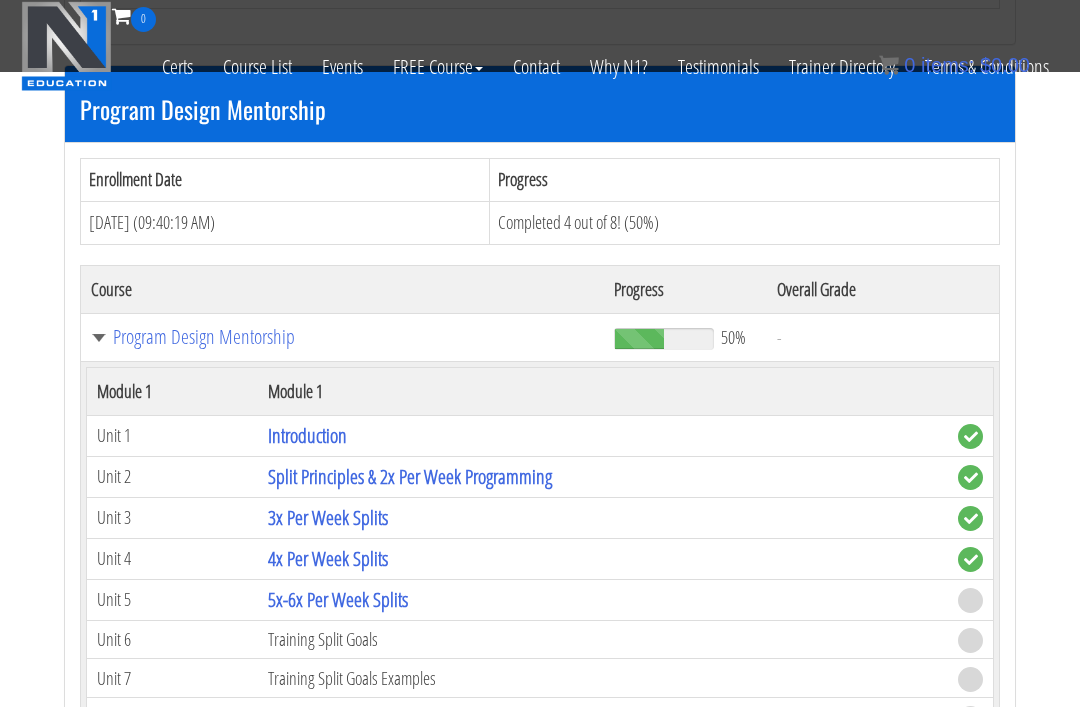 scroll, scrollTop: 1783, scrollLeft: 0, axis: vertical 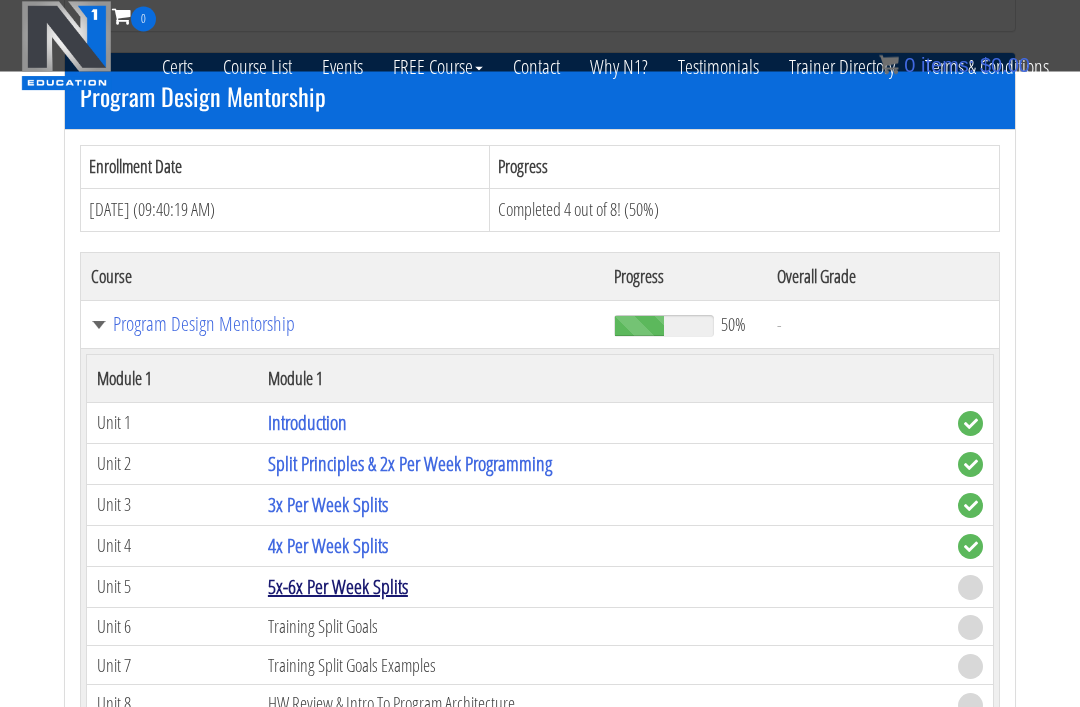 click on "5x-6x Per Week Splits" at bounding box center (338, 587) 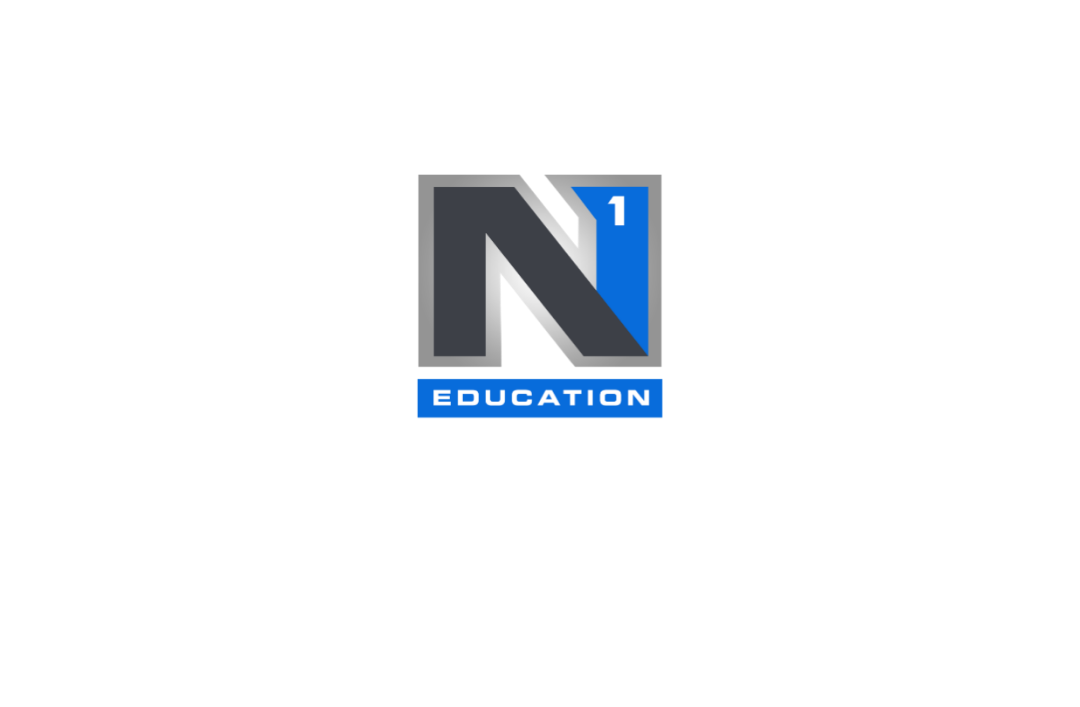 scroll, scrollTop: 0, scrollLeft: 0, axis: both 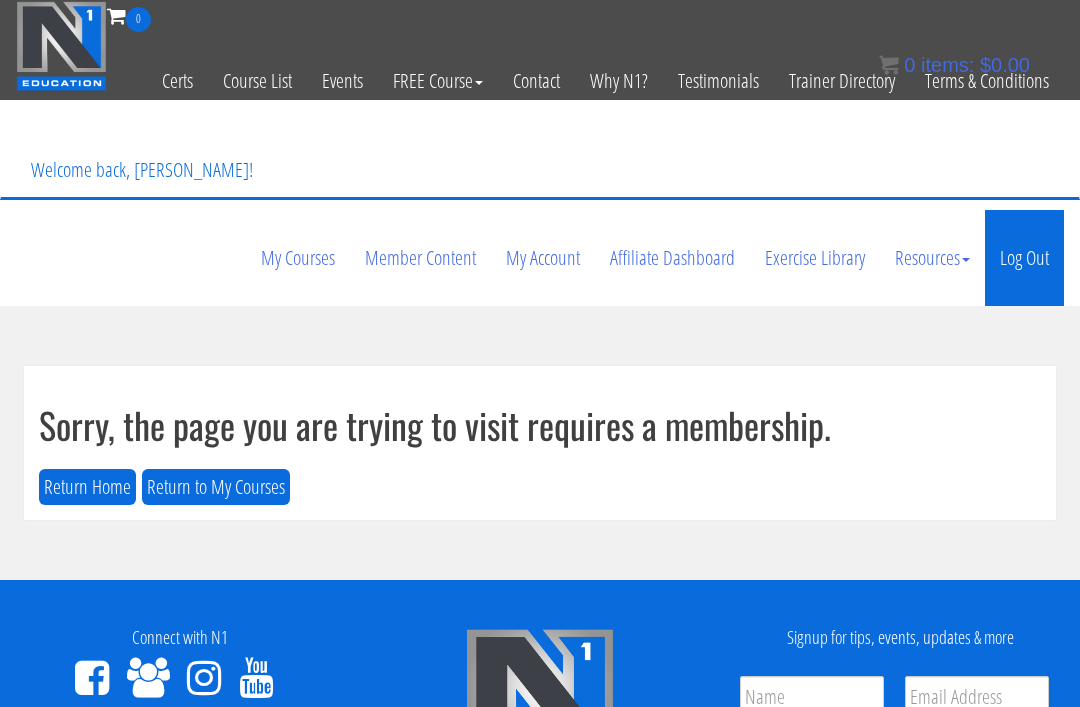 click on "Log Out" at bounding box center (1024, 258) 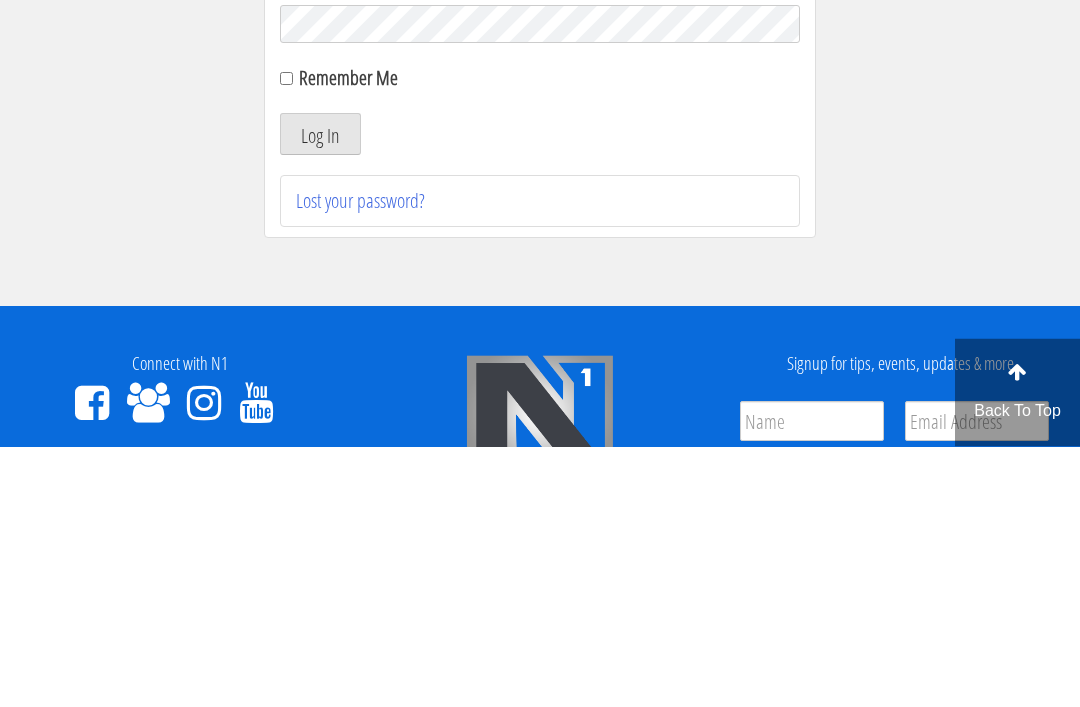 scroll, scrollTop: 52, scrollLeft: 0, axis: vertical 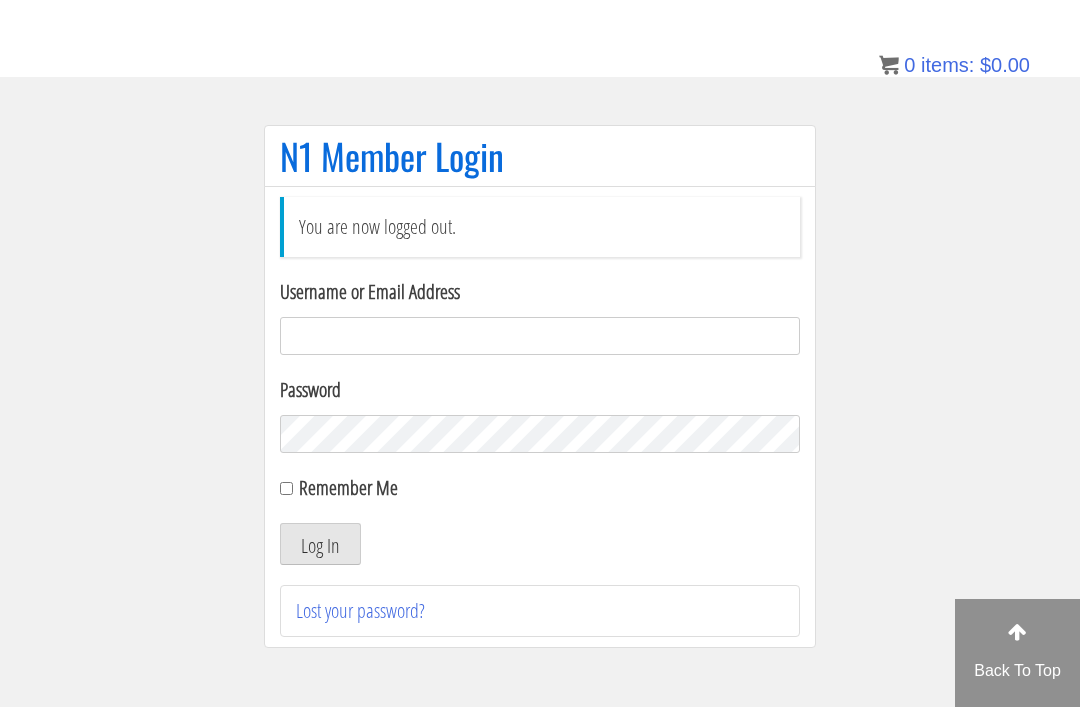 click on "Username or Email Address" at bounding box center [540, 336] 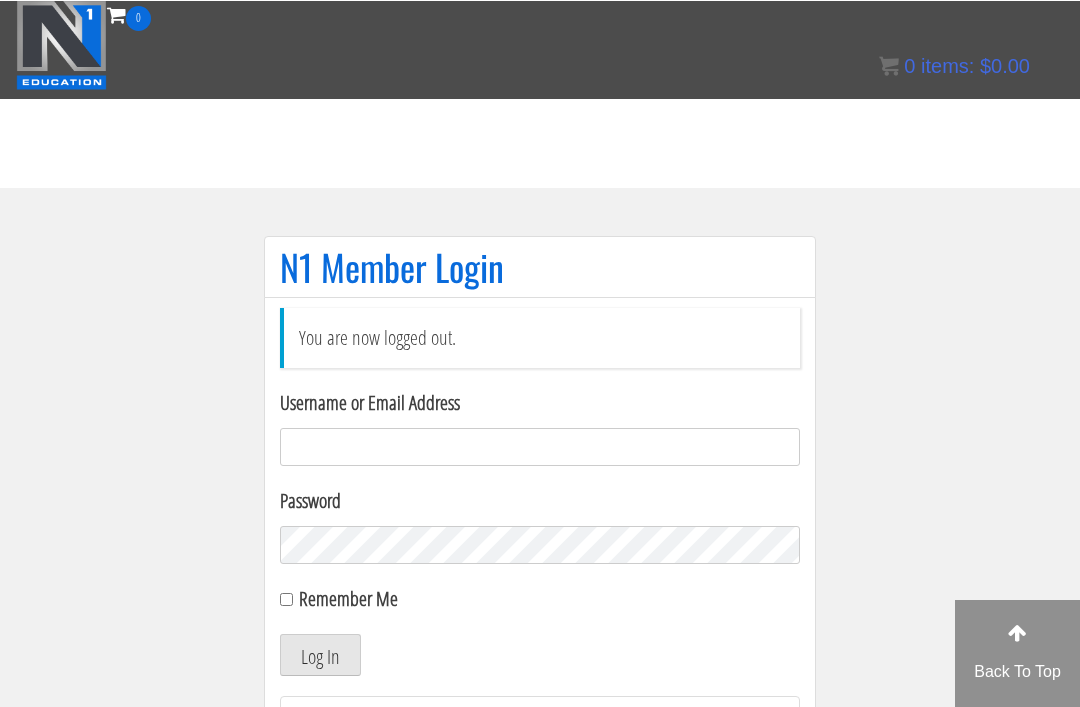 scroll, scrollTop: 0, scrollLeft: 0, axis: both 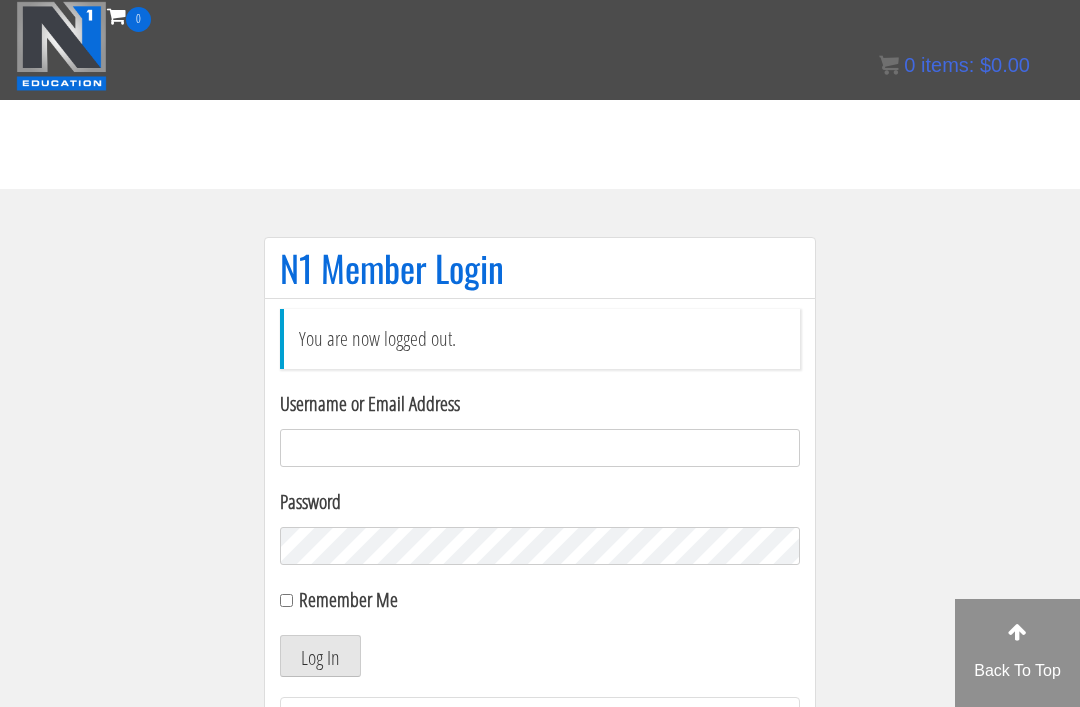 click at bounding box center (61, 46) 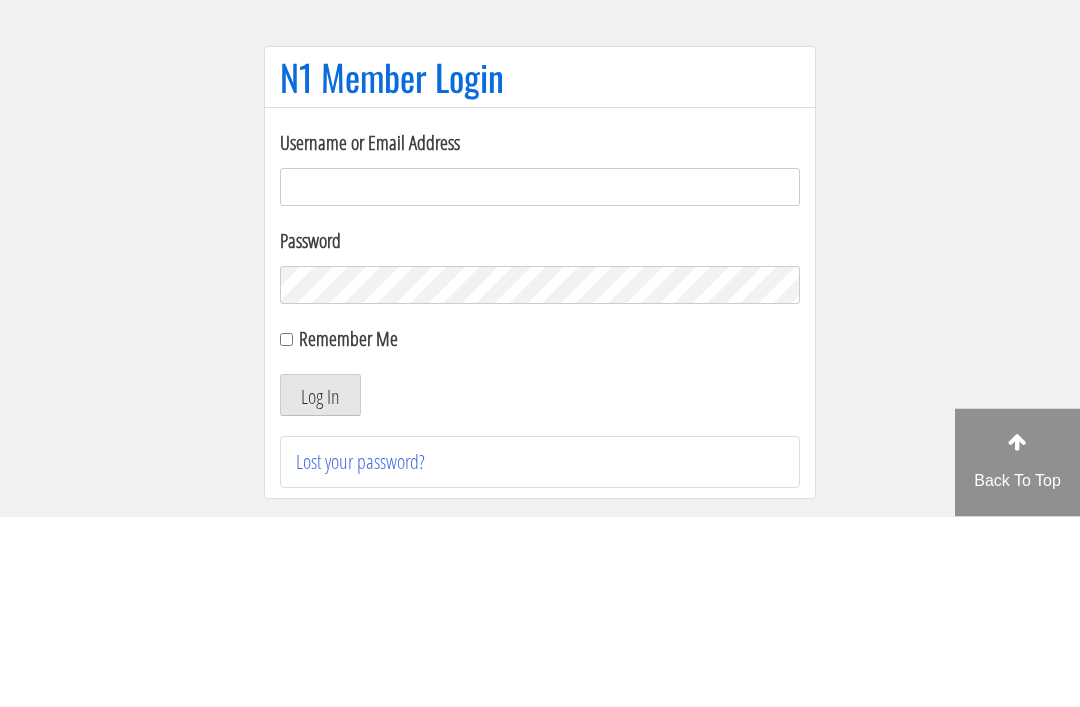 scroll, scrollTop: 191, scrollLeft: 0, axis: vertical 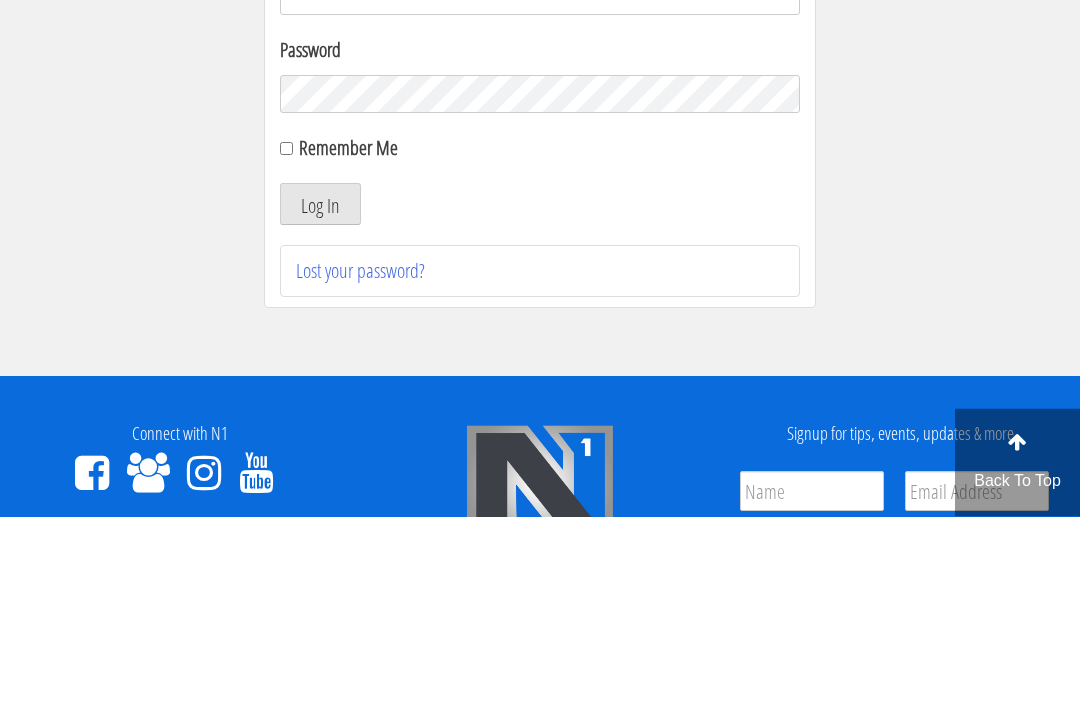 type on "[EMAIL_ADDRESS][DOMAIN_NAME]" 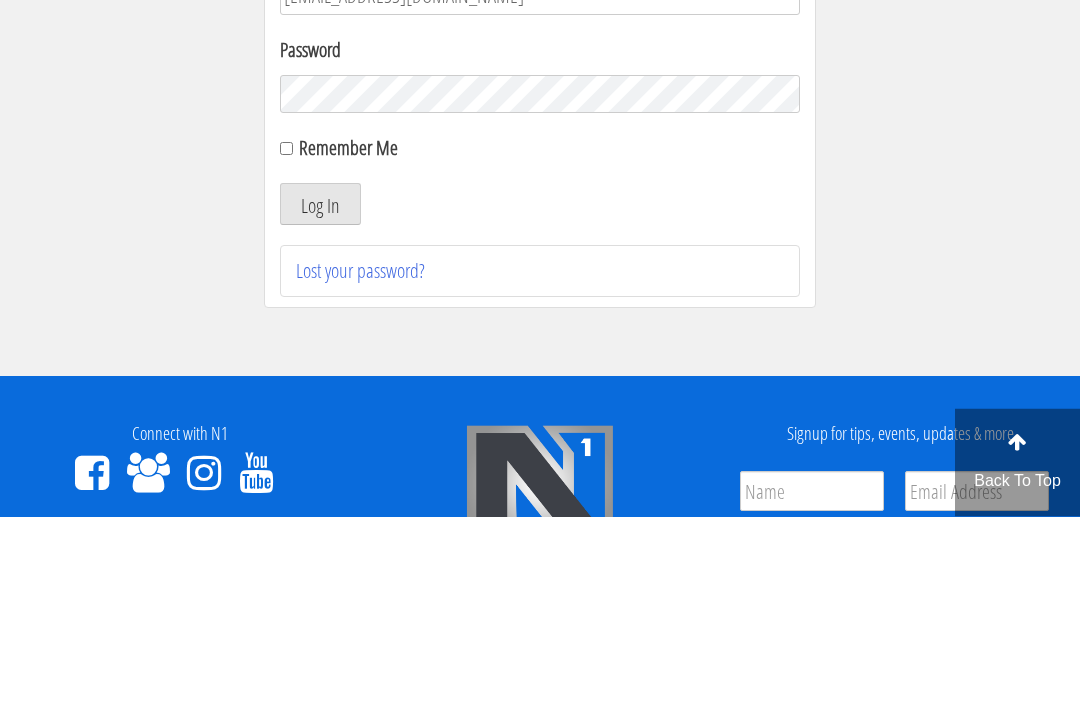 click on "Log In" at bounding box center (320, 395) 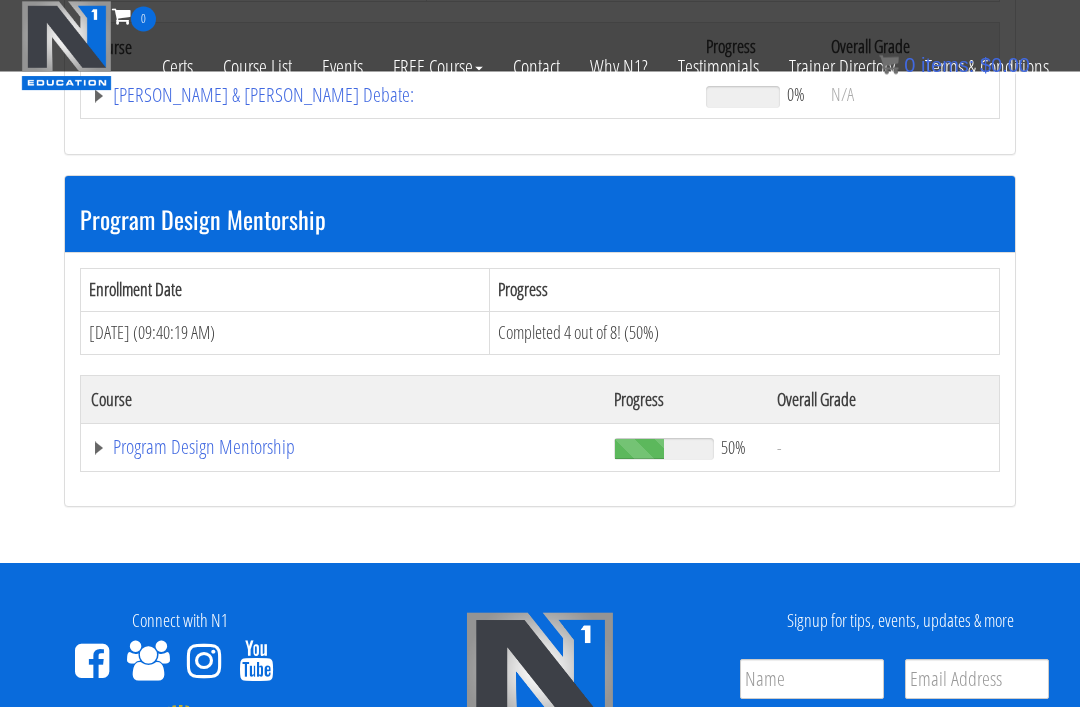 scroll, scrollTop: 1661, scrollLeft: 0, axis: vertical 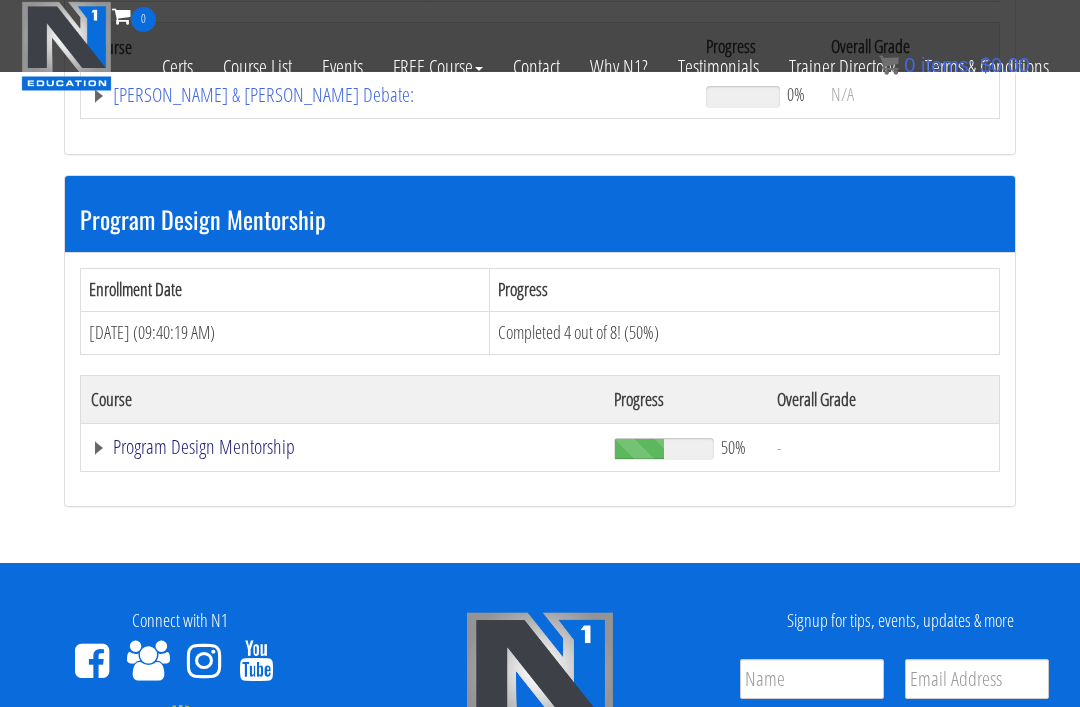 click on "Program Design Mentorship" at bounding box center [367, -1016] 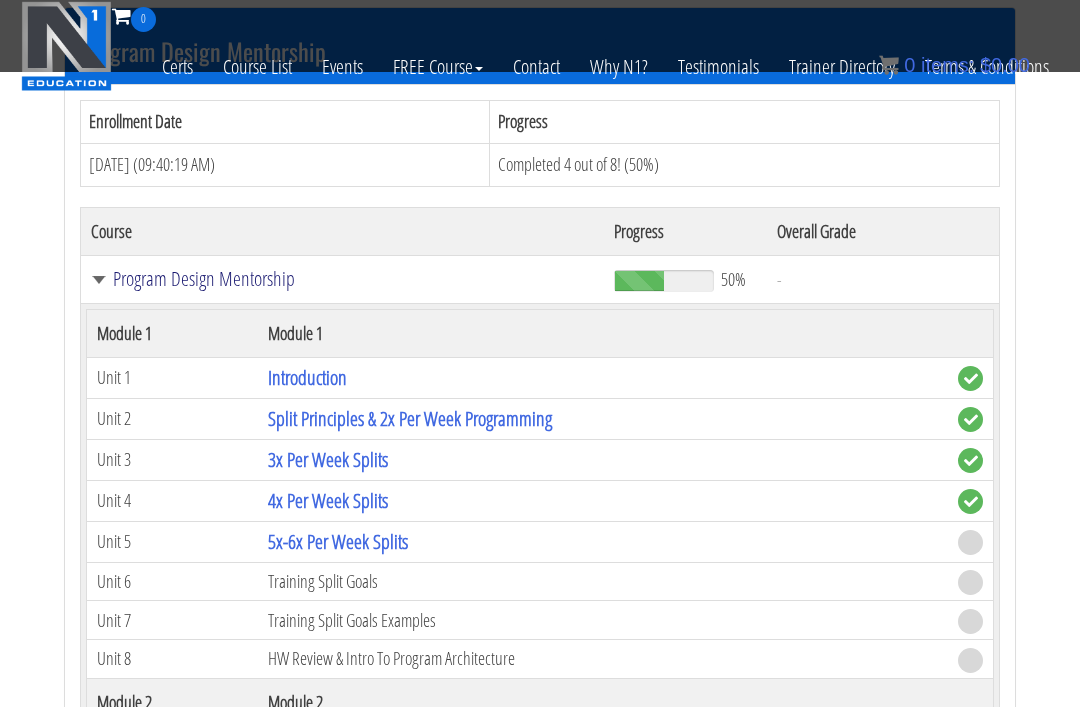 scroll, scrollTop: 1846, scrollLeft: 0, axis: vertical 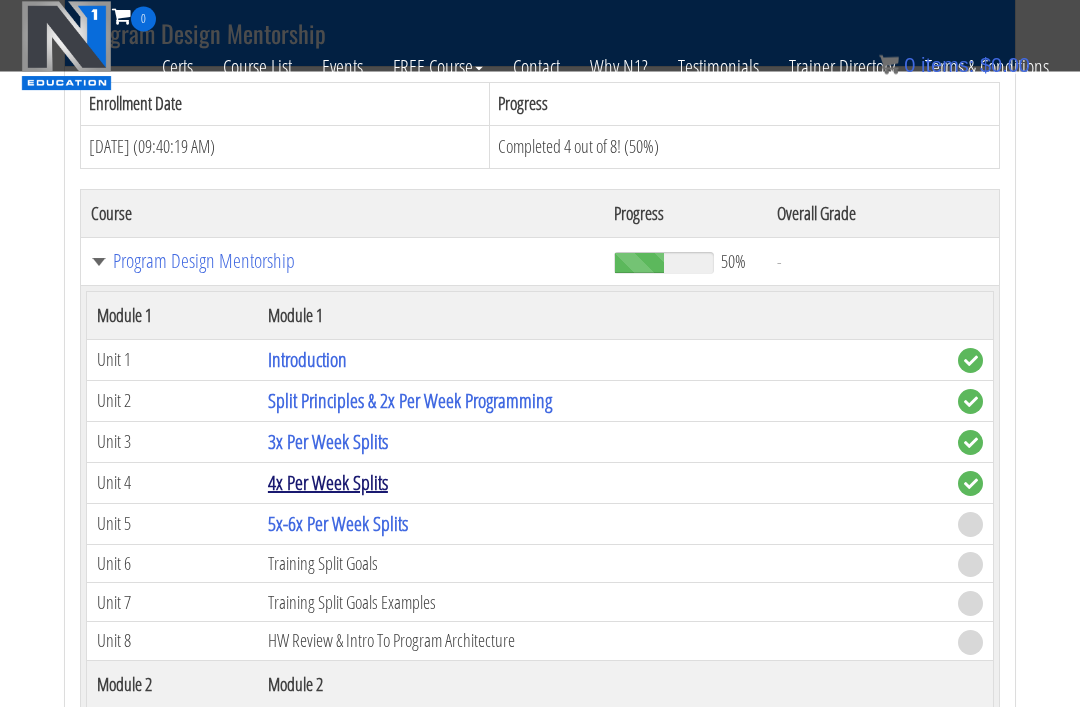 click on "4x Per Week Splits" at bounding box center (328, 483) 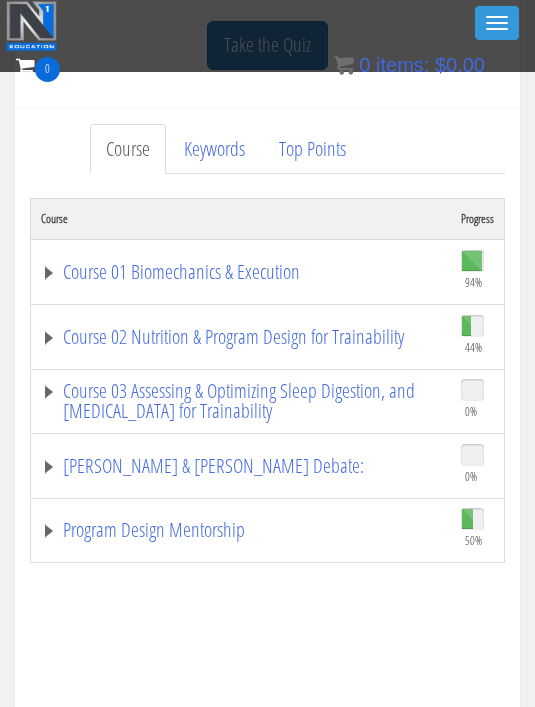 scroll, scrollTop: 544, scrollLeft: 0, axis: vertical 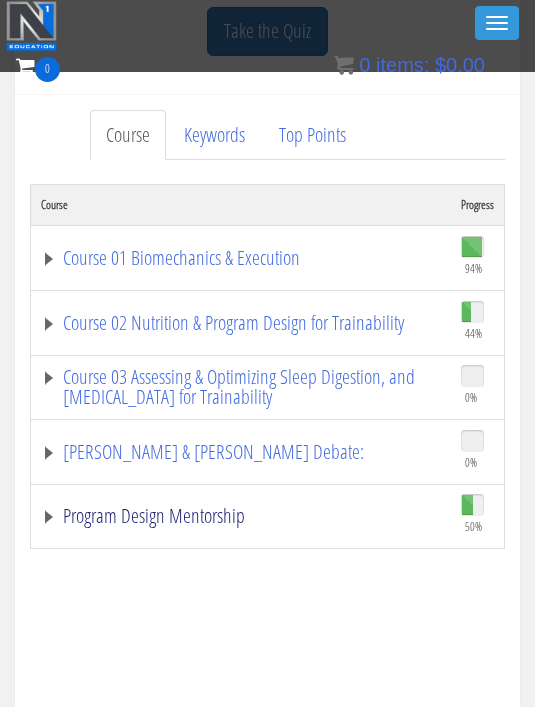click on "Program Design Mentorship" at bounding box center (241, 516) 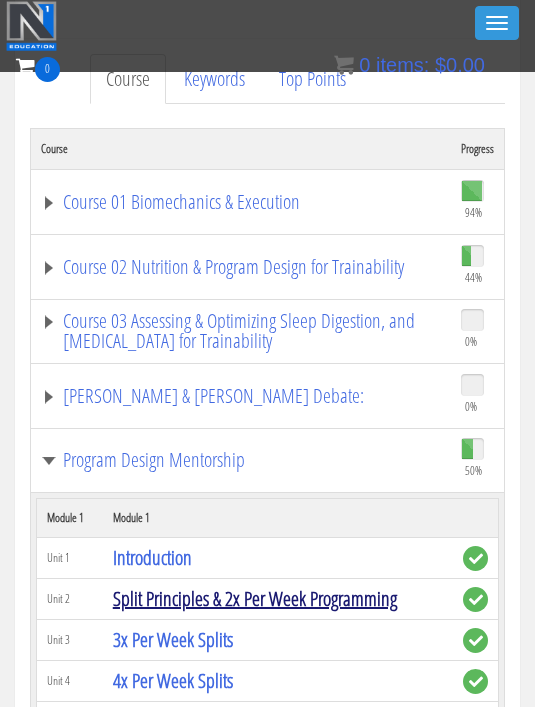 scroll, scrollTop: 641, scrollLeft: 0, axis: vertical 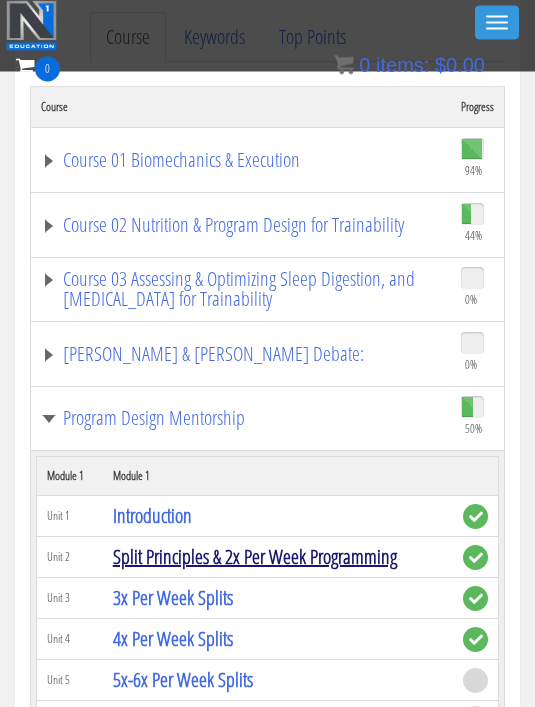 click on "Split Principles & 2x Per Week Programming" at bounding box center [255, 557] 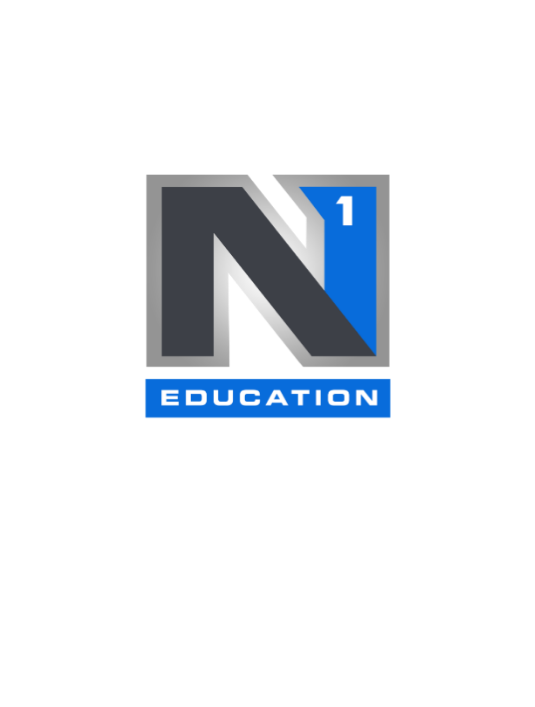 scroll, scrollTop: 0, scrollLeft: 0, axis: both 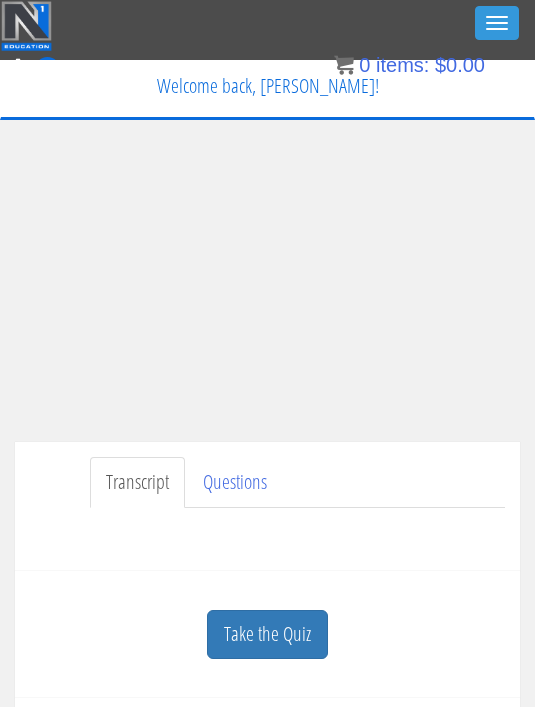 click on "Transcript
Questions" at bounding box center [297, 482] 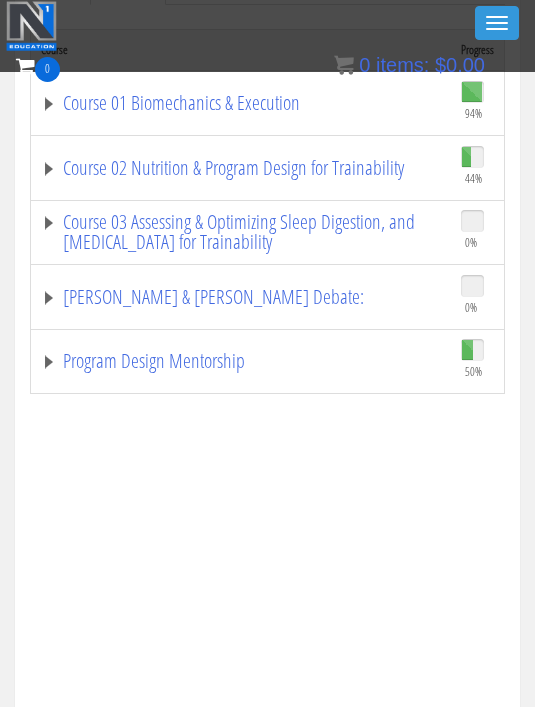 scroll, scrollTop: 638, scrollLeft: 0, axis: vertical 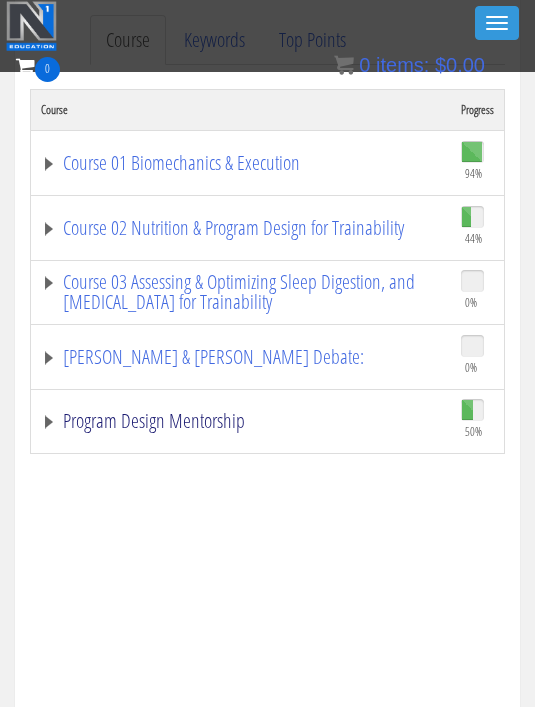 click on "Program Design Mentorship" at bounding box center (241, 421) 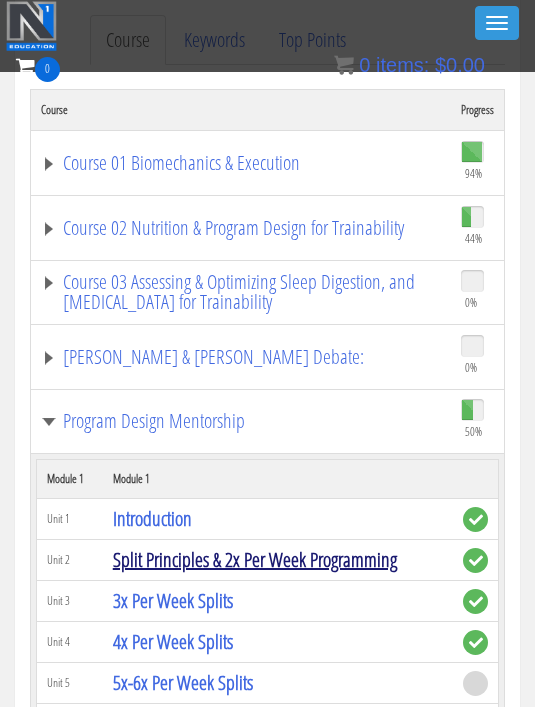 scroll, scrollTop: 609, scrollLeft: 0, axis: vertical 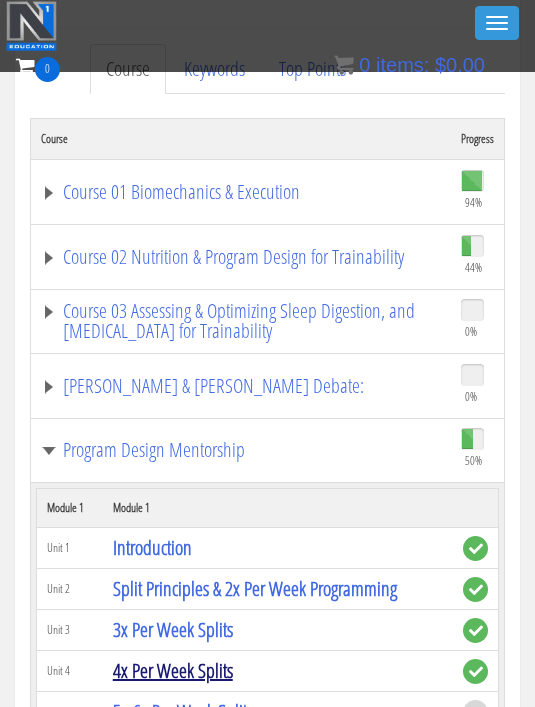 click on "4x Per Week Splits" at bounding box center [173, 670] 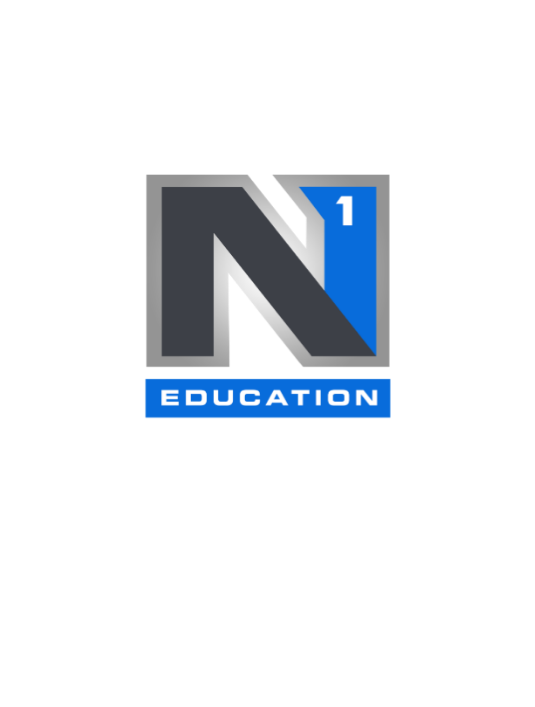 scroll, scrollTop: 0, scrollLeft: 0, axis: both 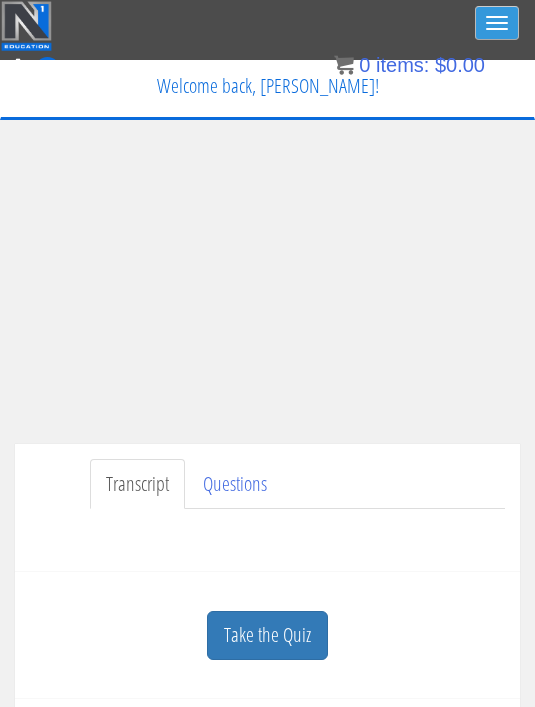 click on "Toggle navigation" at bounding box center [497, 23] 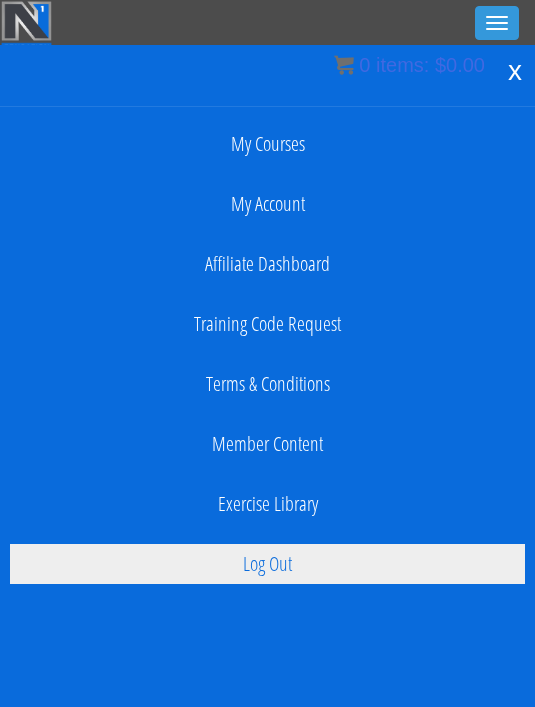 click on "Log Out" at bounding box center (267, 564) 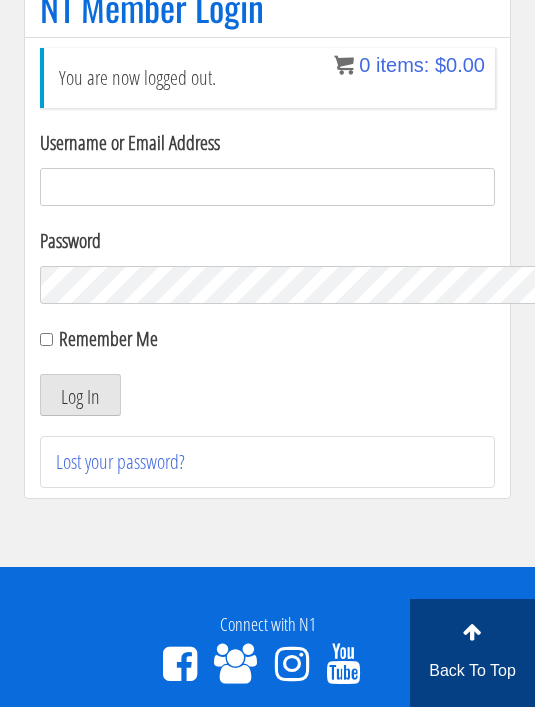 scroll, scrollTop: 92, scrollLeft: 0, axis: vertical 